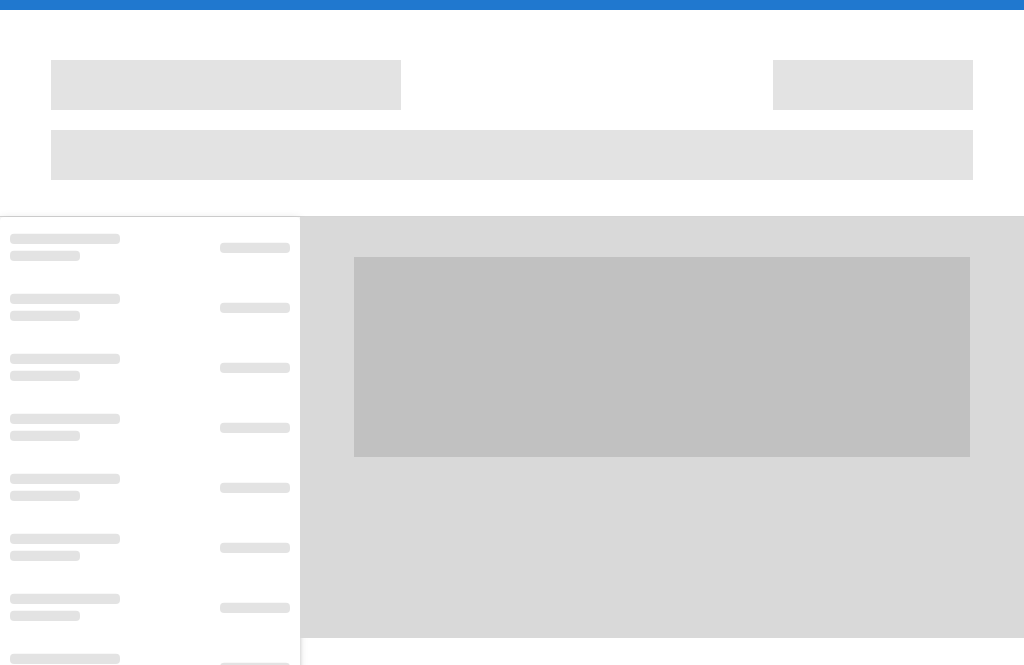 scroll, scrollTop: 64, scrollLeft: 0, axis: vertical 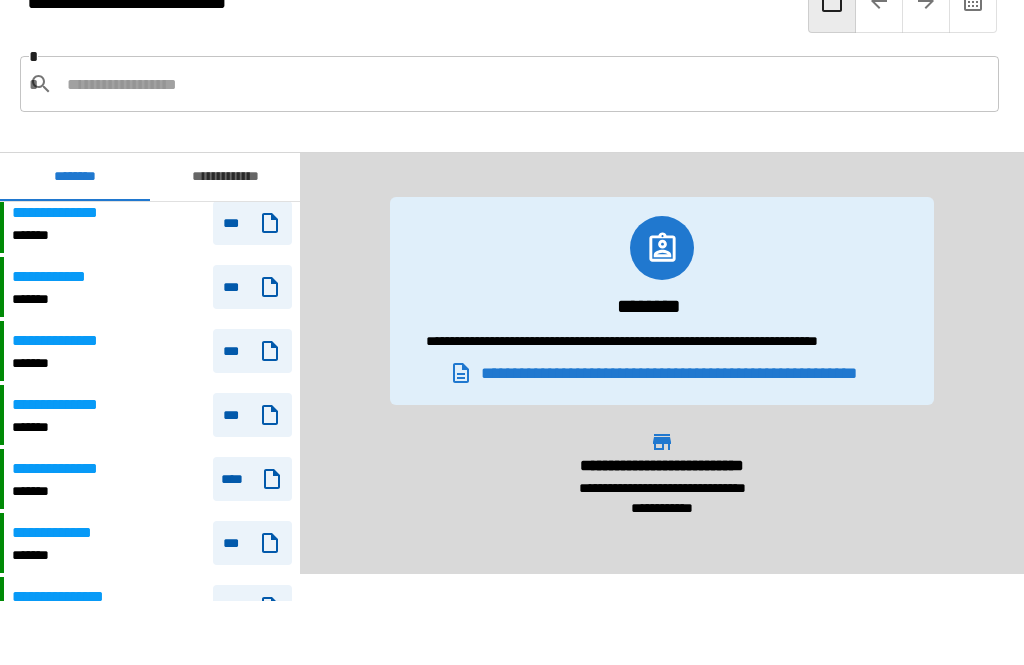 click on "**********" at bounding box center (72, 405) 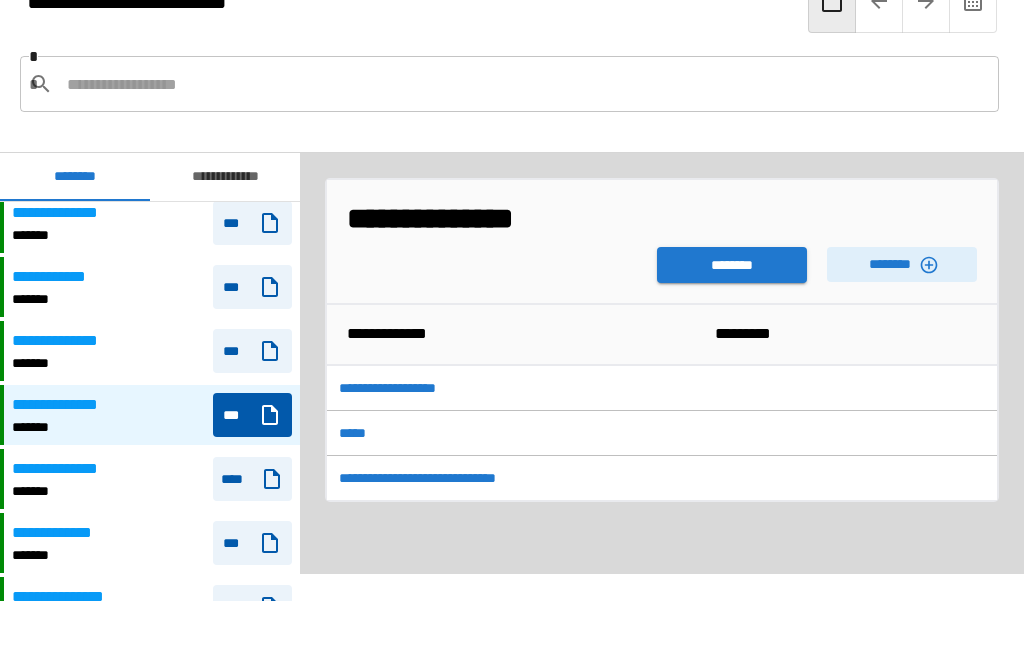 click on "********" at bounding box center [732, 265] 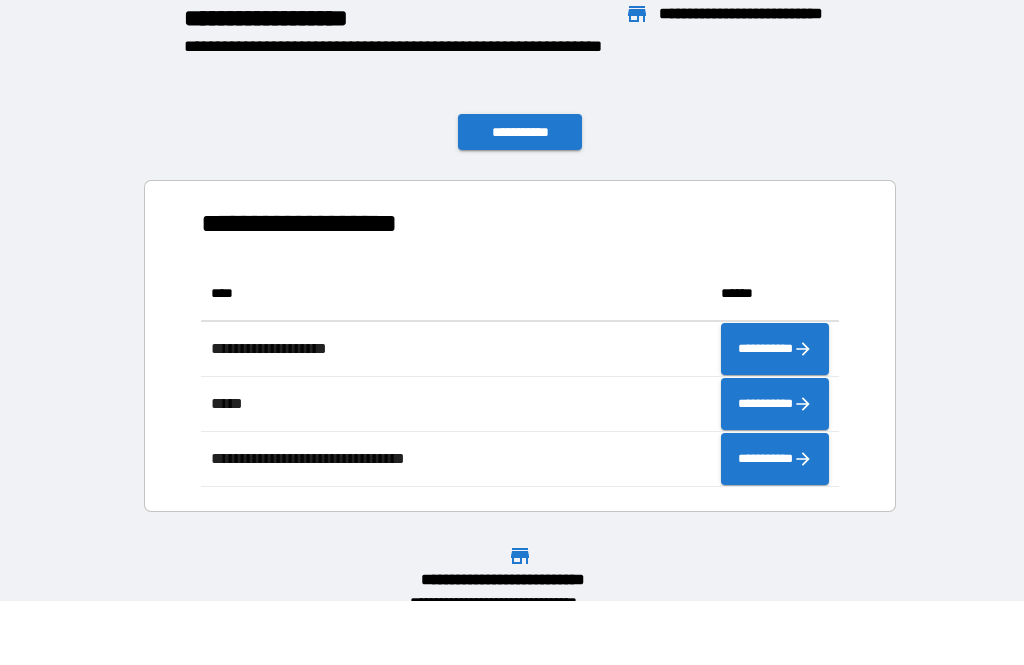 scroll, scrollTop: 221, scrollLeft: 638, axis: both 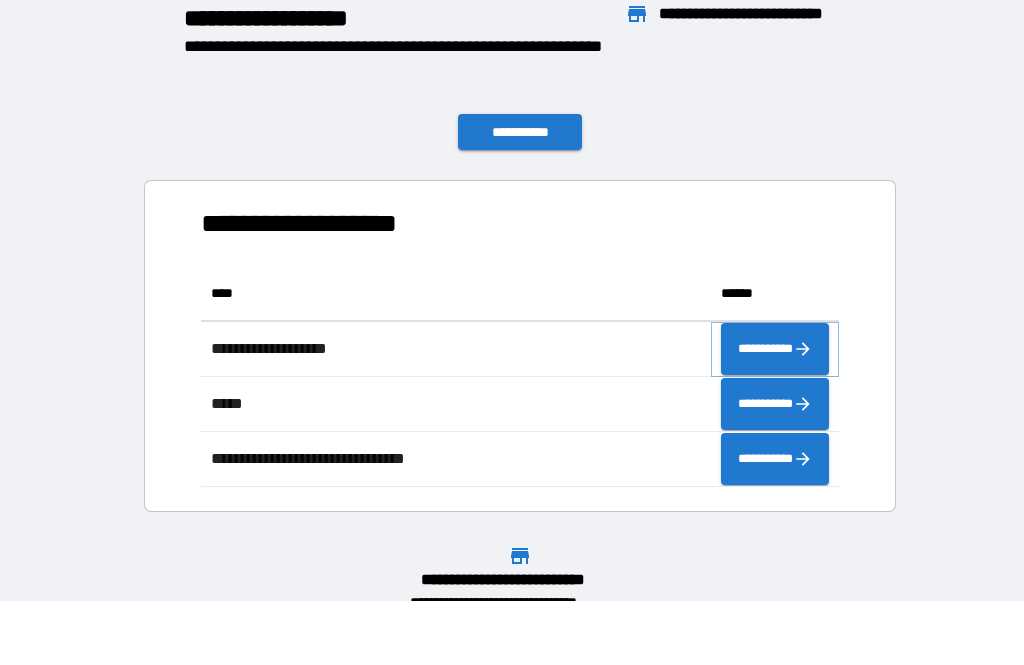 click 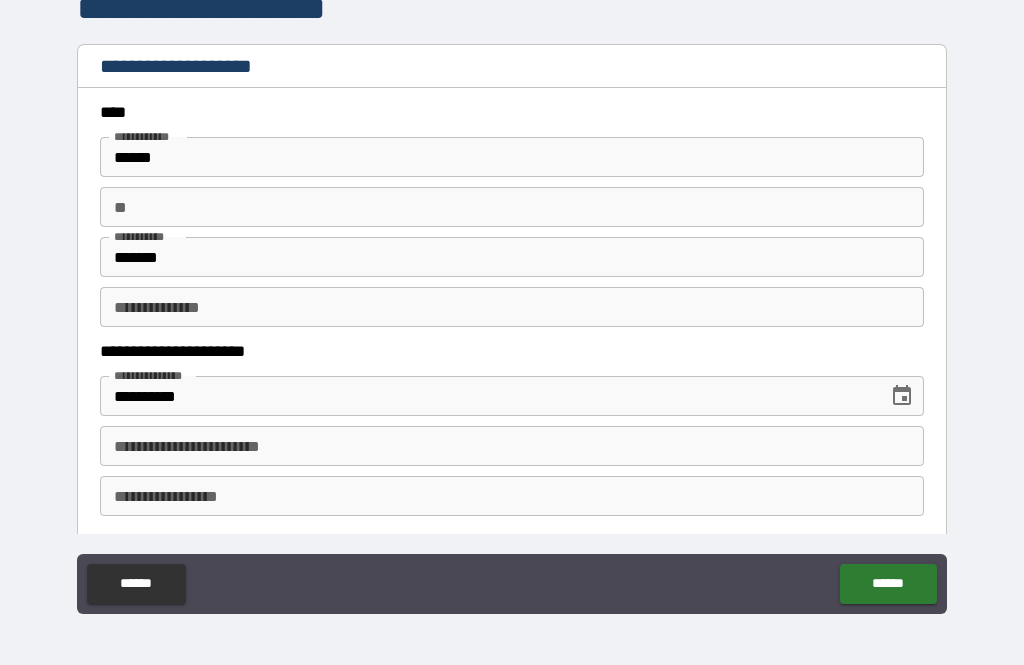 click on "**********" at bounding box center [512, 446] 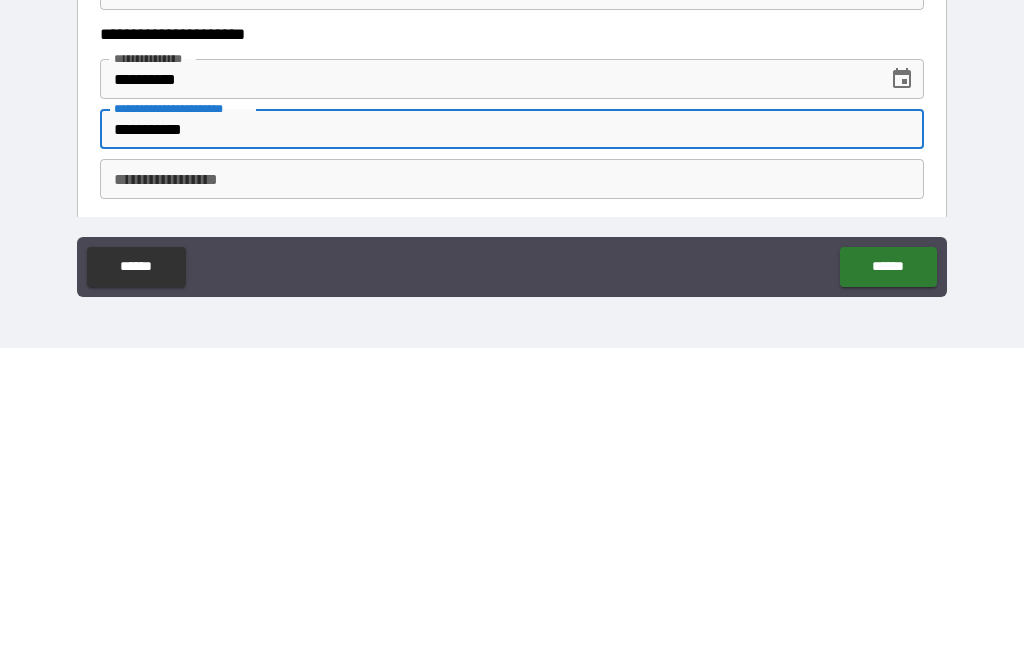 type on "**********" 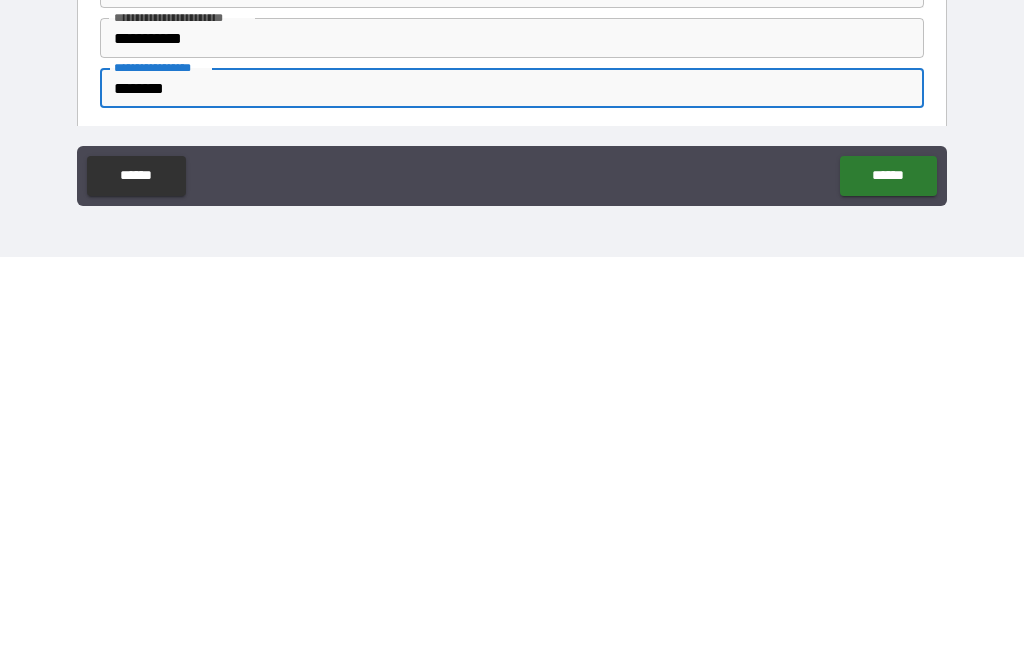 type on "********" 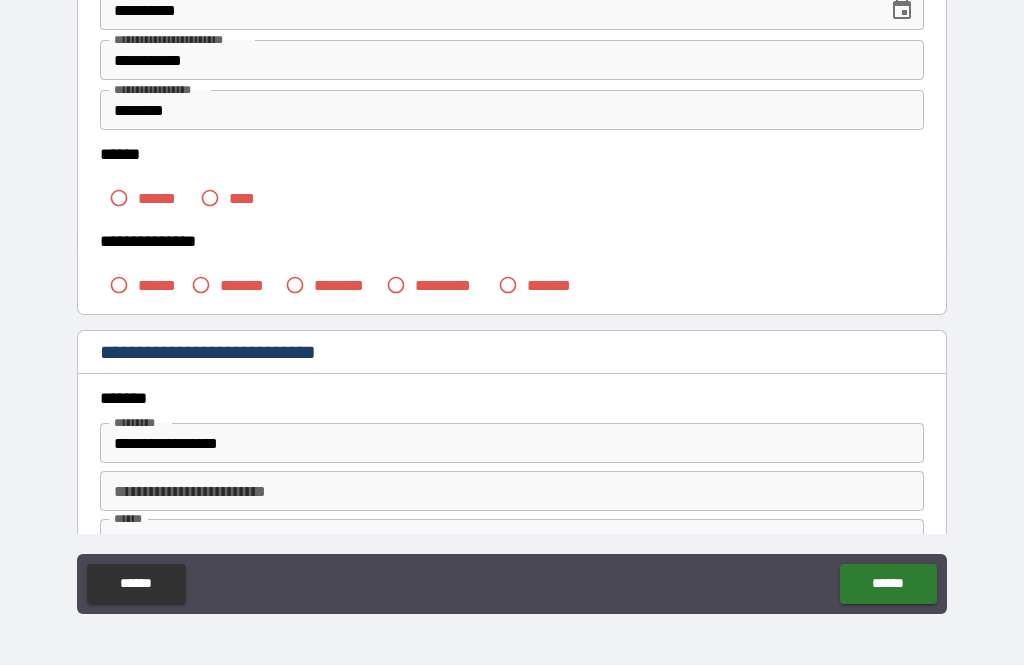 scroll, scrollTop: 388, scrollLeft: 0, axis: vertical 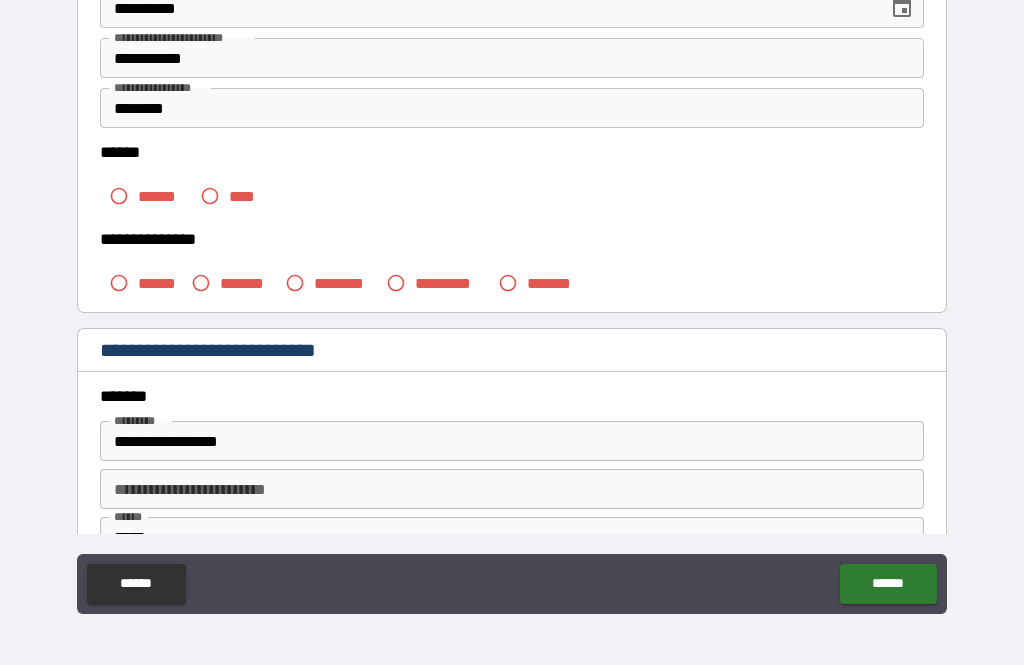 click on "******" at bounding box center (164, 196) 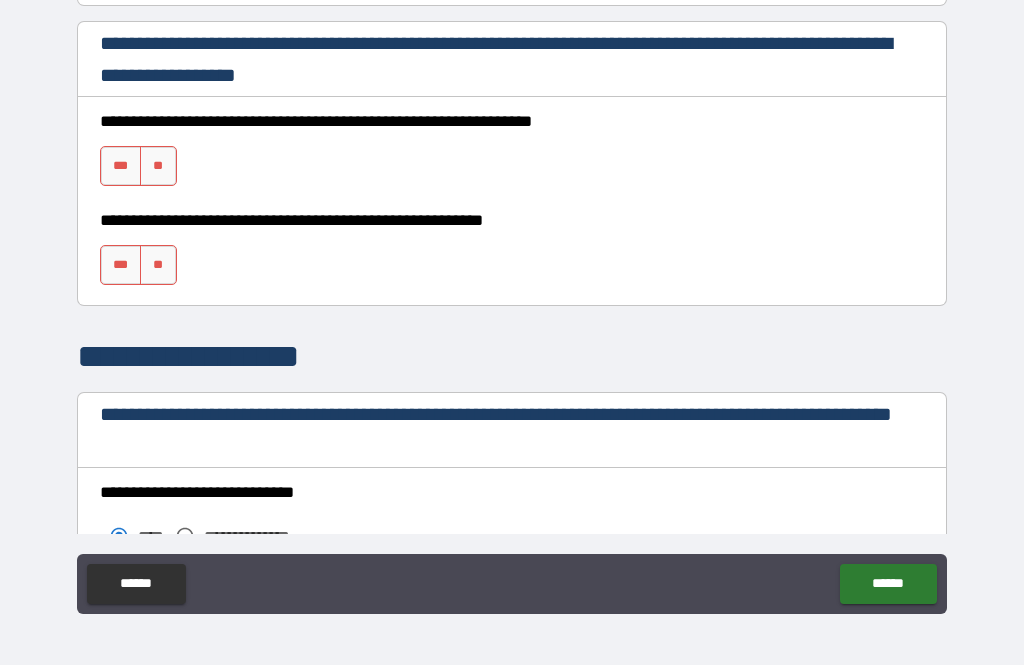 scroll, scrollTop: 1323, scrollLeft: 0, axis: vertical 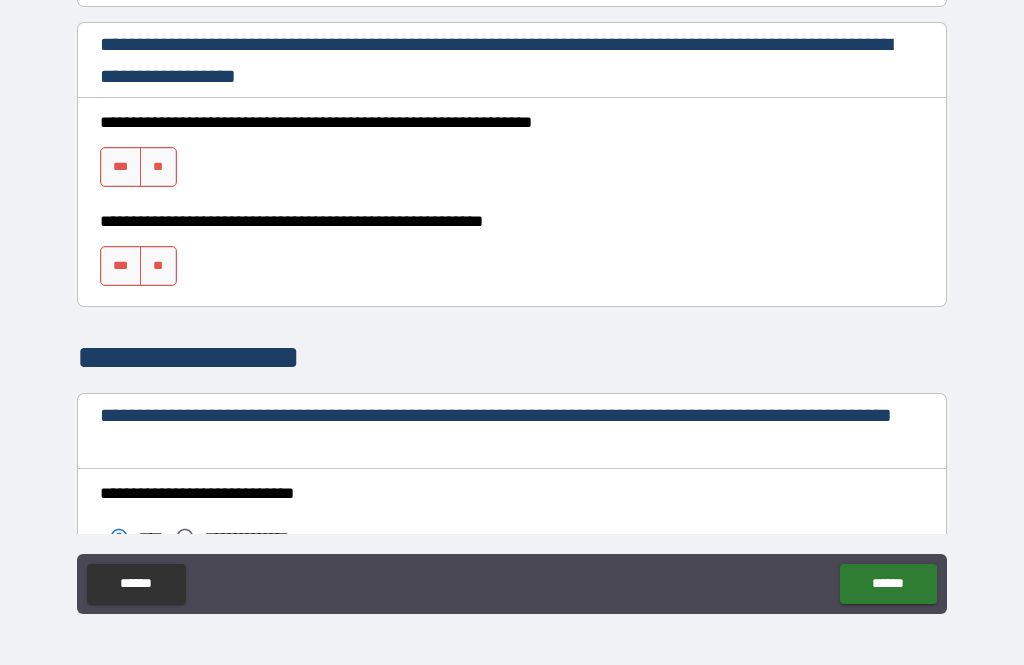 click on "***" at bounding box center (121, 167) 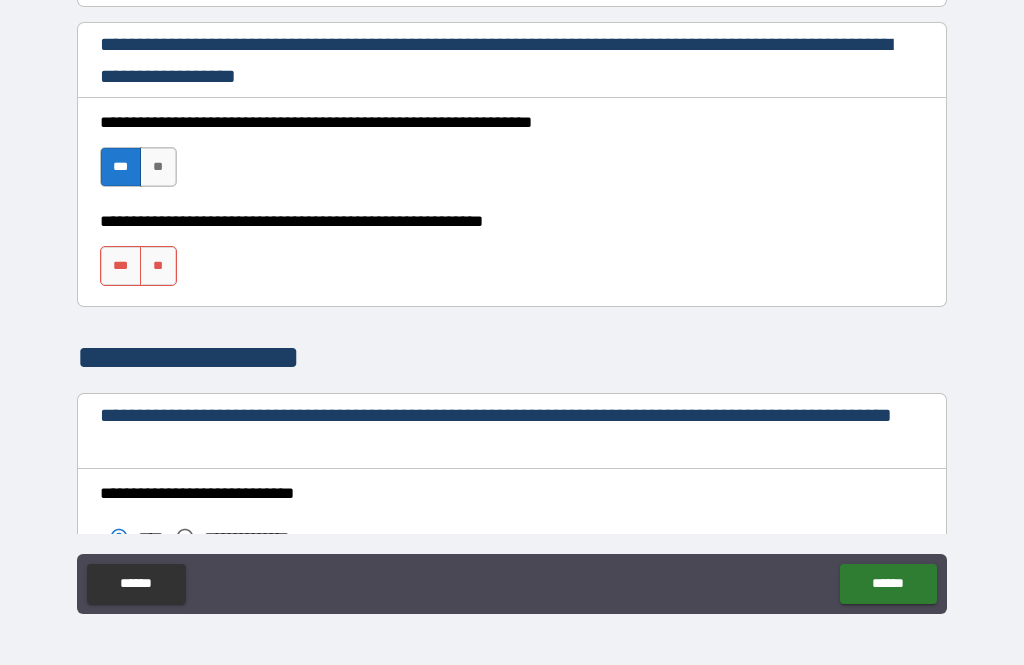 click on "***" at bounding box center [121, 266] 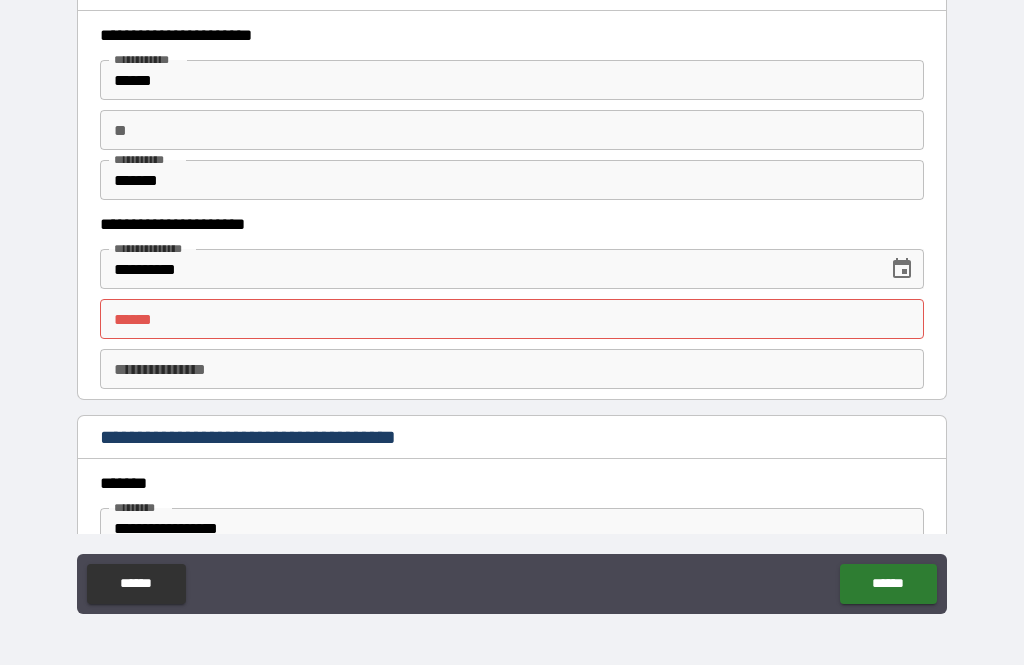 scroll, scrollTop: 1939, scrollLeft: 0, axis: vertical 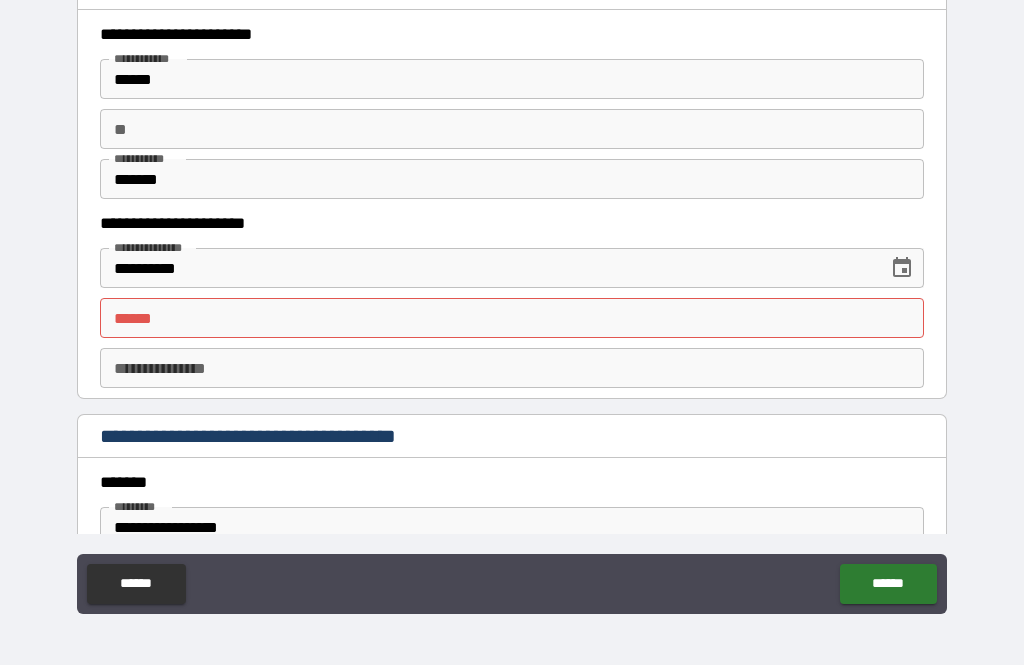click on "****   * ****   *" at bounding box center (512, 318) 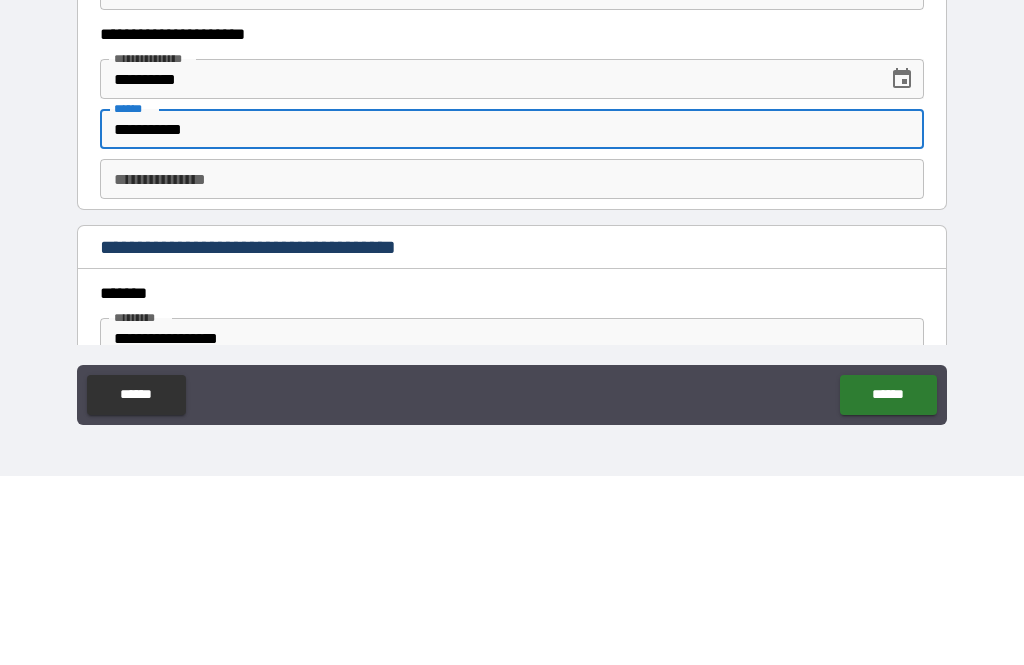 type on "**********" 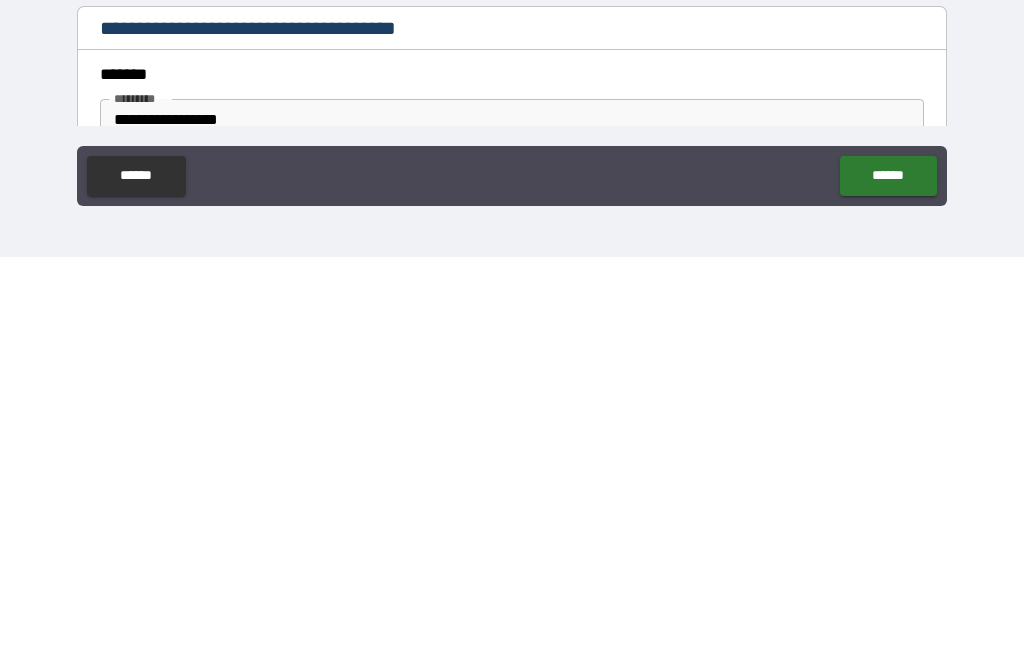 type on "********" 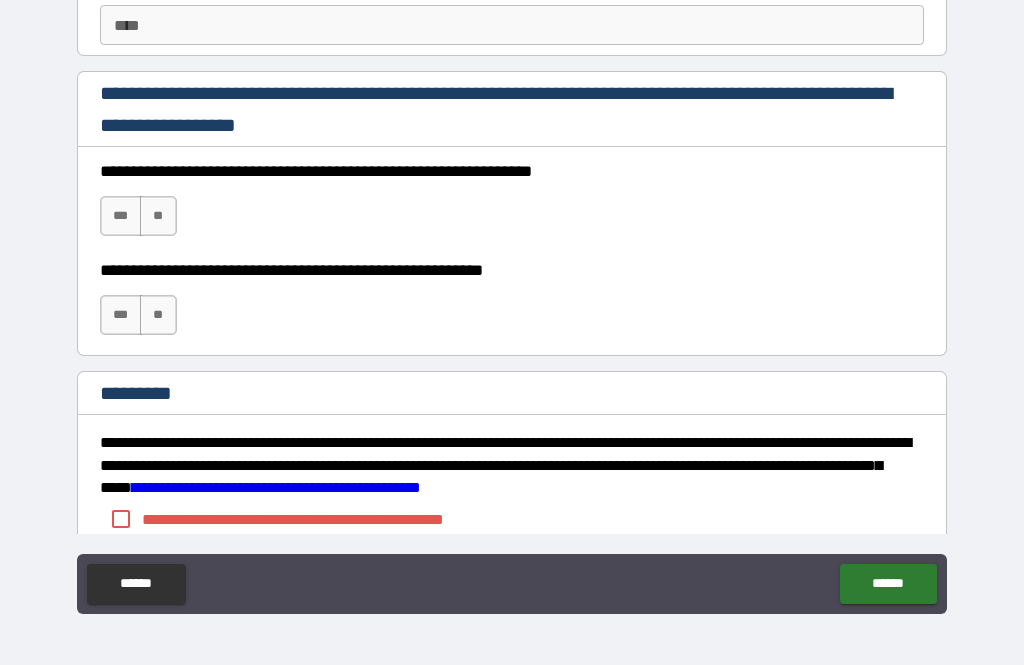 scroll, scrollTop: 2914, scrollLeft: 0, axis: vertical 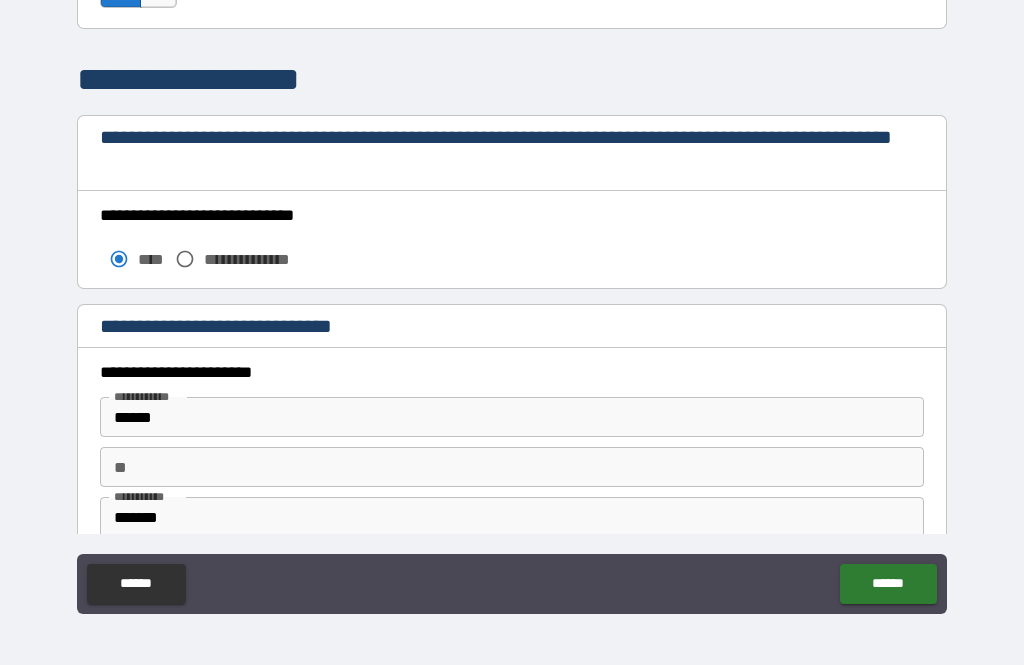 click on "******" at bounding box center (888, 584) 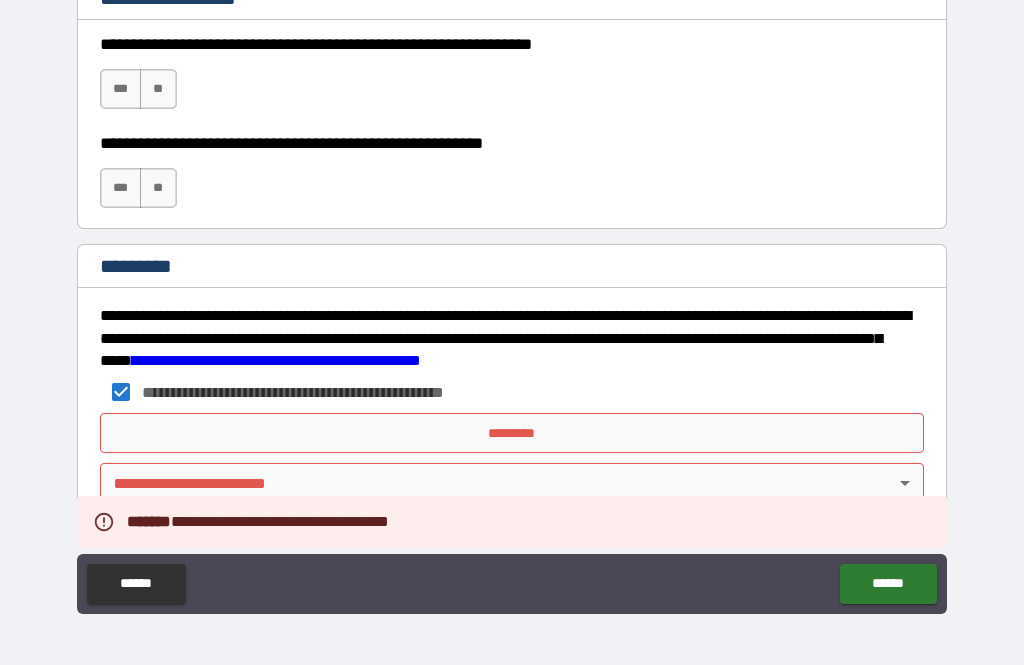 scroll, scrollTop: 3038, scrollLeft: 0, axis: vertical 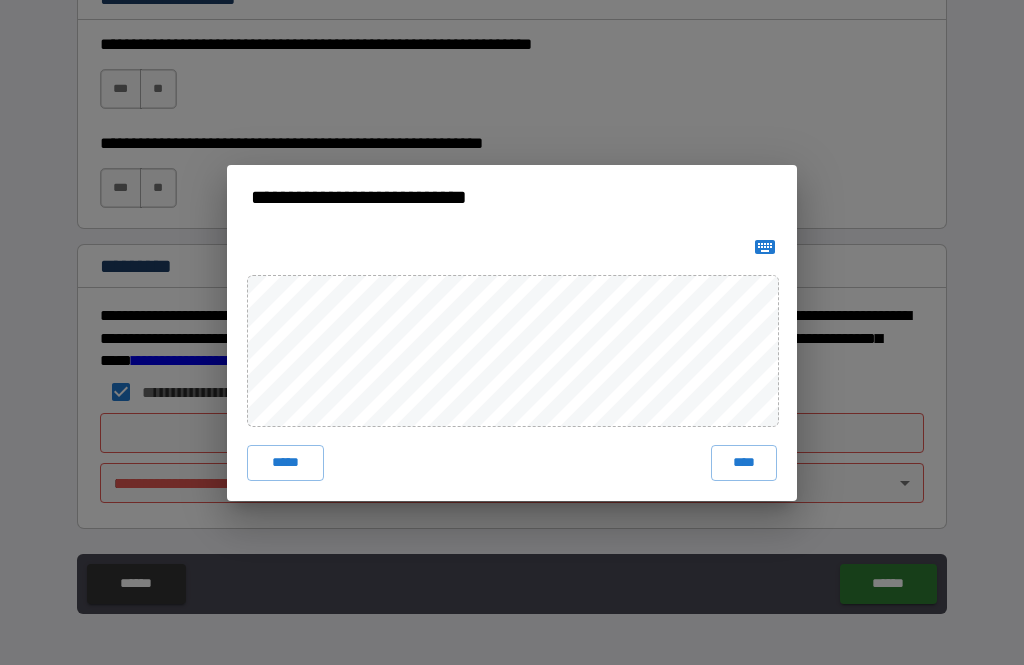 click on "****" at bounding box center [744, 463] 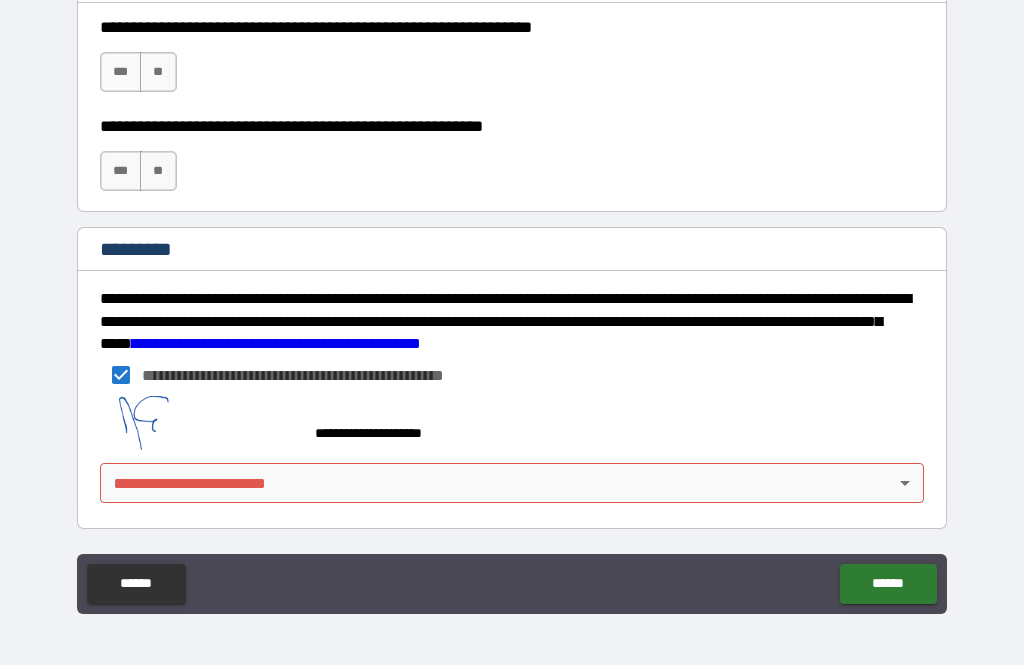 scroll, scrollTop: 3055, scrollLeft: 0, axis: vertical 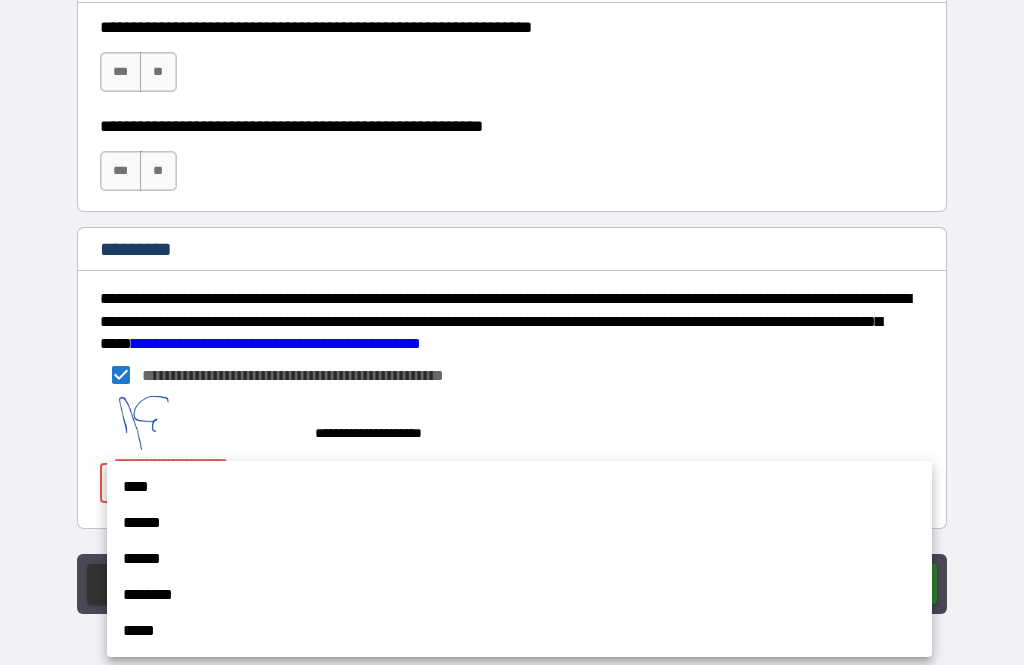 click on "****" at bounding box center (519, 487) 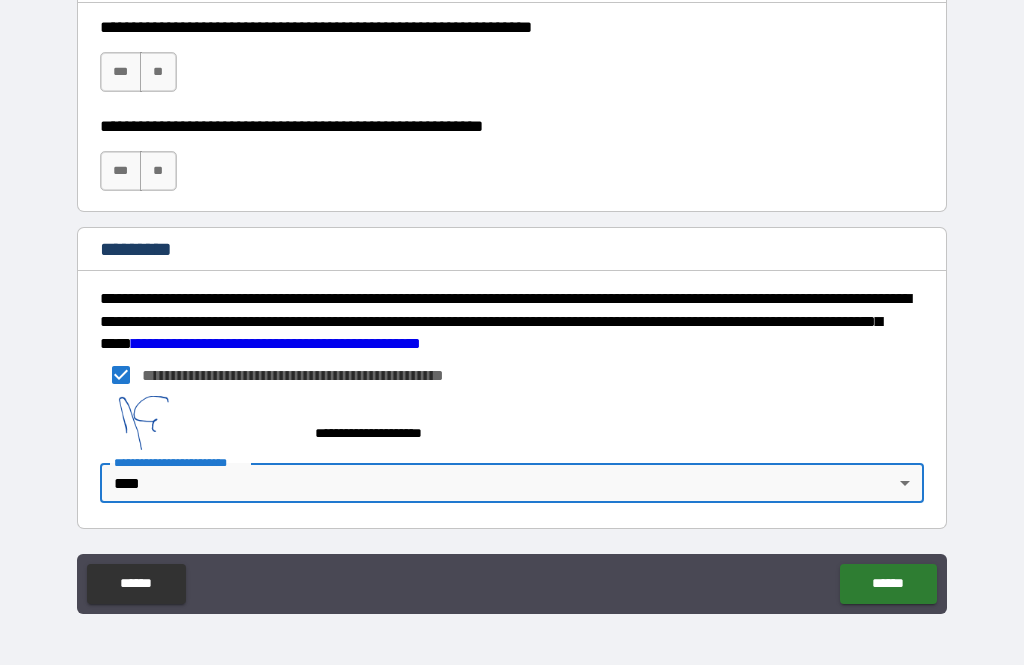 type on "*" 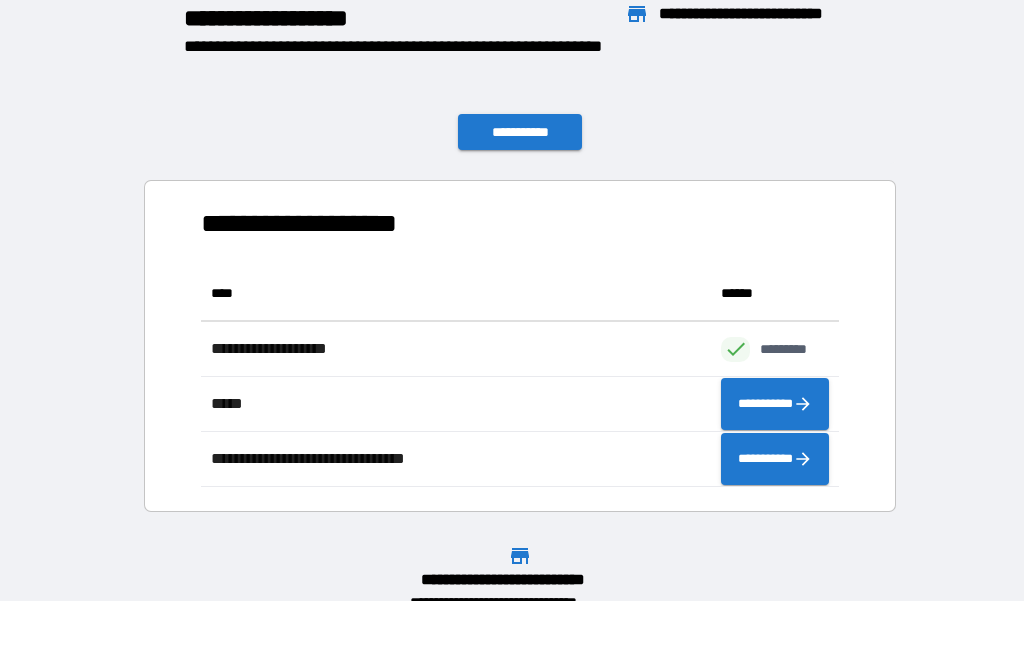 scroll, scrollTop: 1, scrollLeft: 1, axis: both 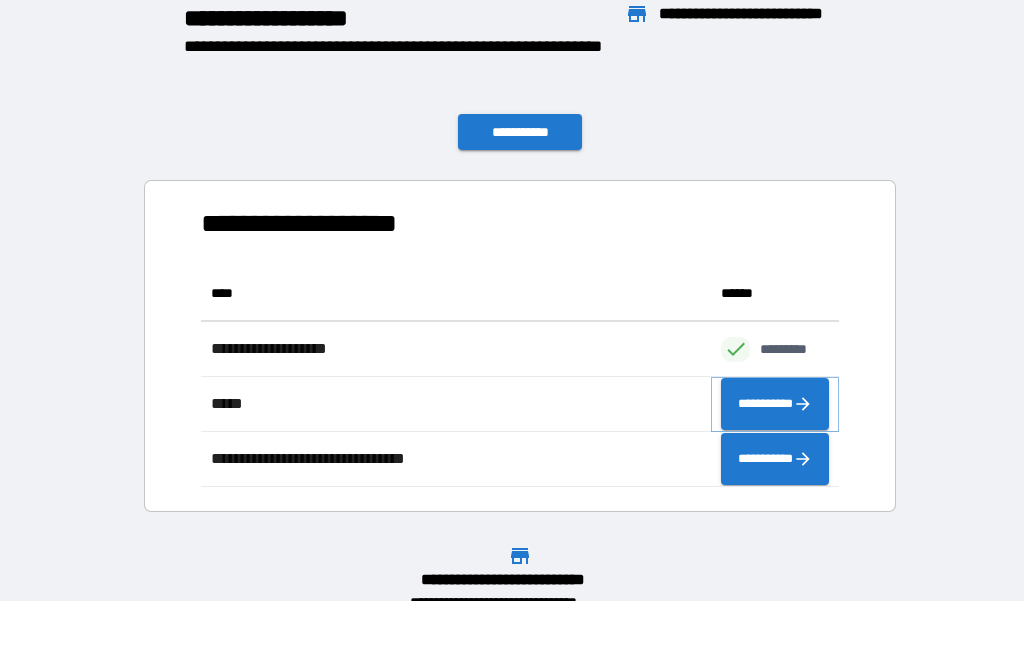 click on "**********" at bounding box center [775, 404] 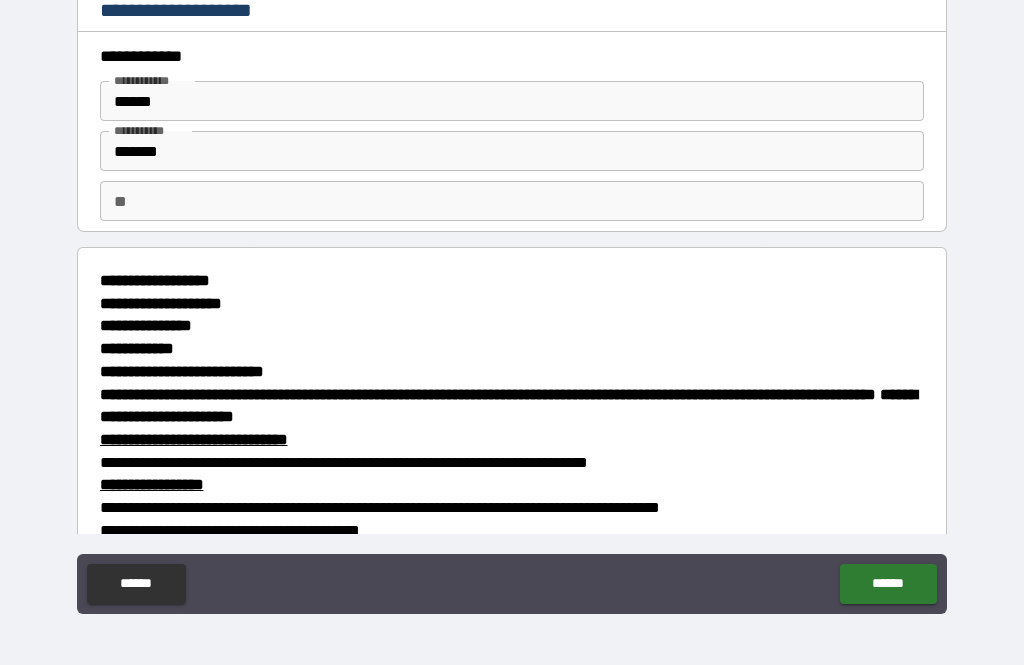 type on "*" 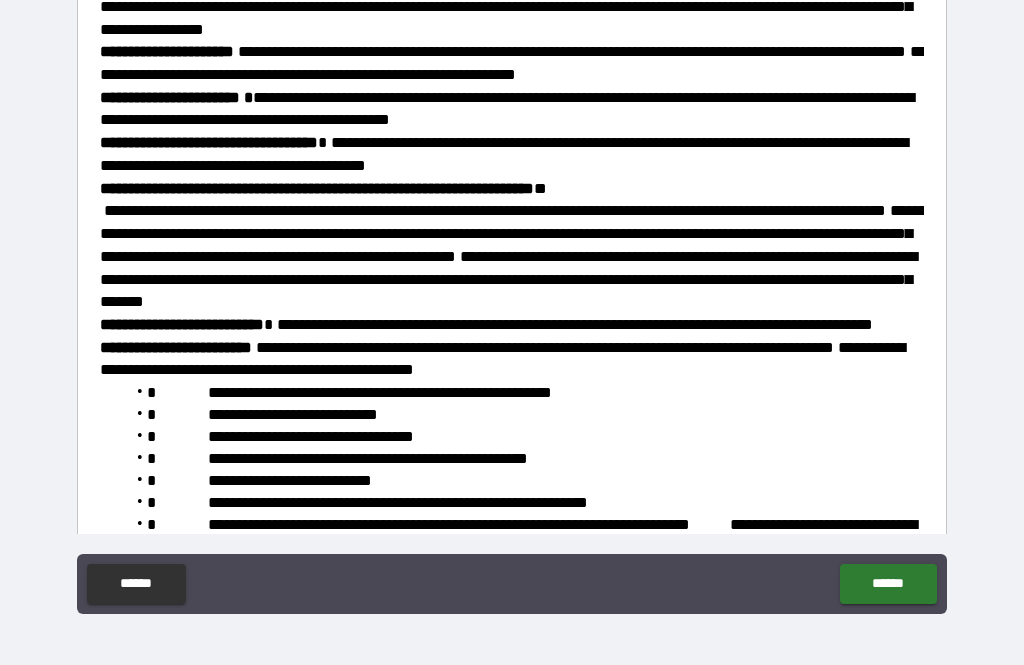 click on "******" at bounding box center [888, 584] 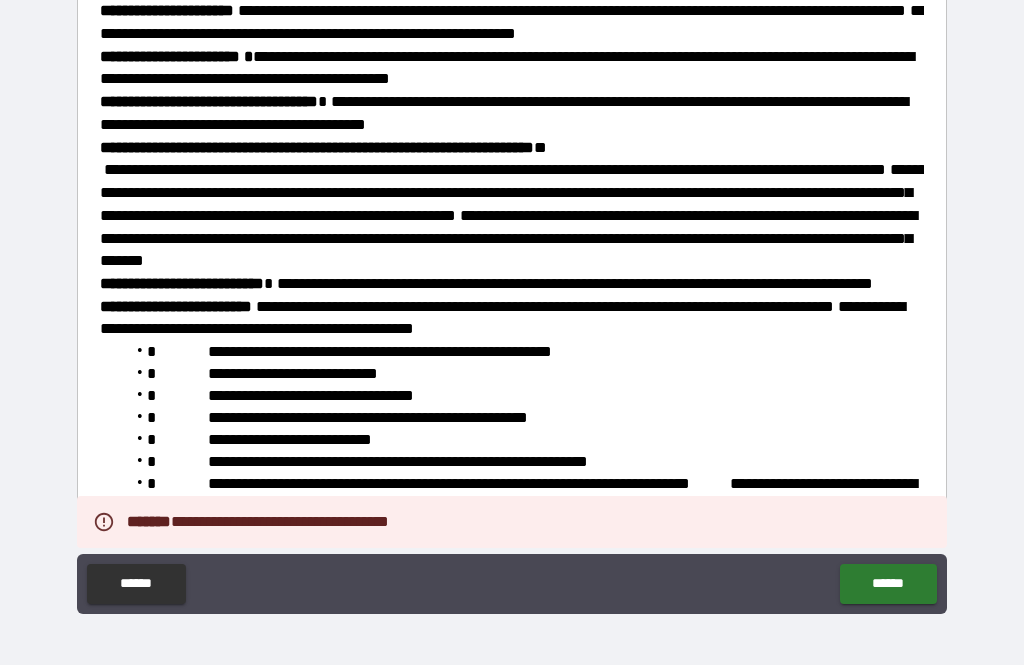 type on "*" 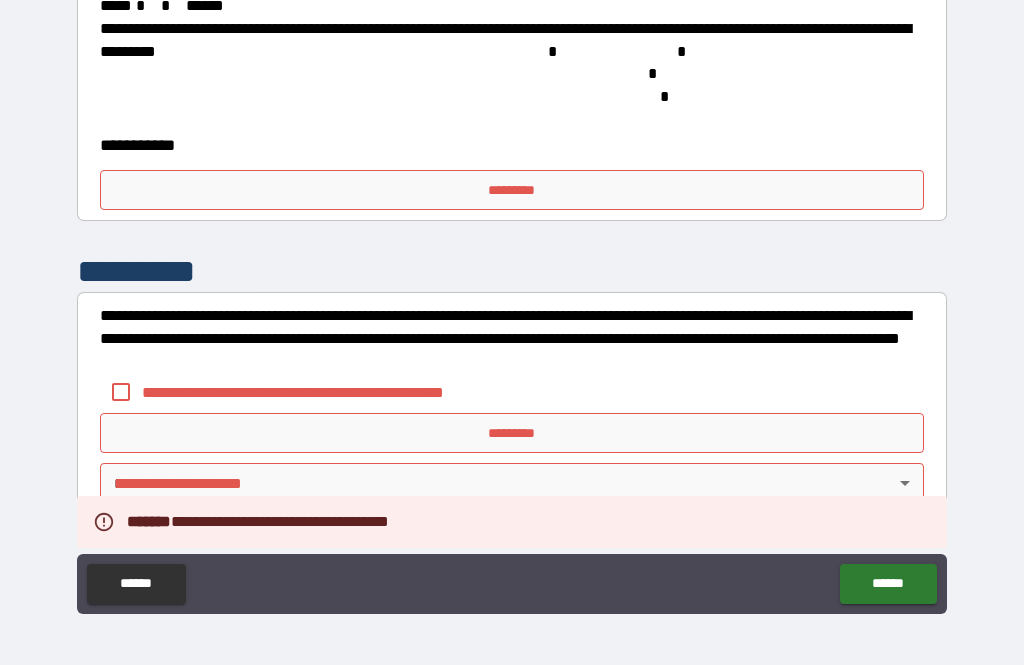scroll, scrollTop: 5470, scrollLeft: 0, axis: vertical 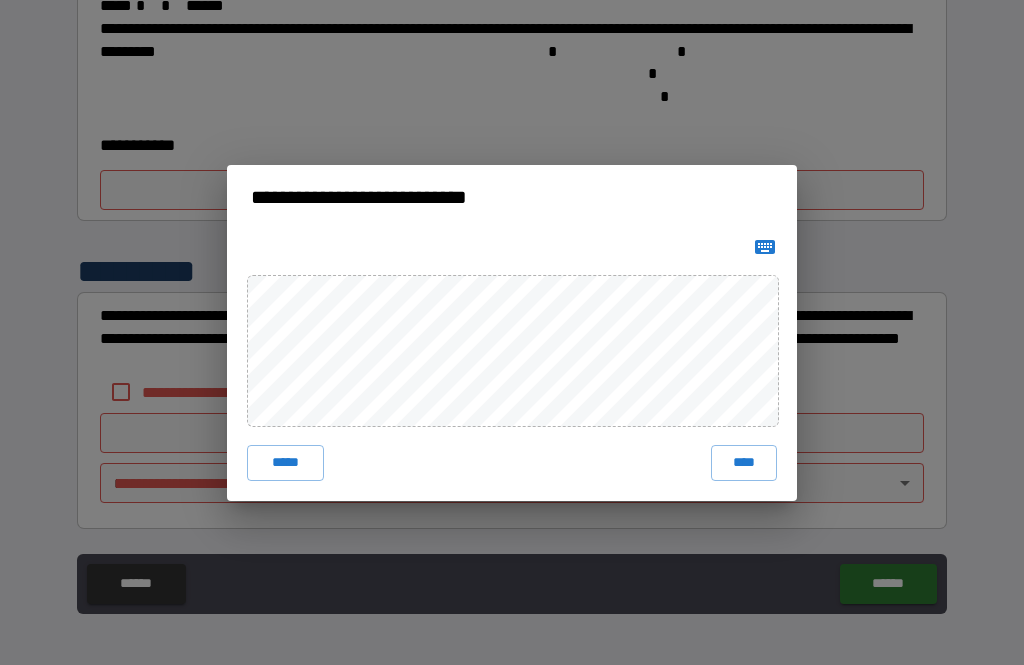 click on "****" at bounding box center (744, 463) 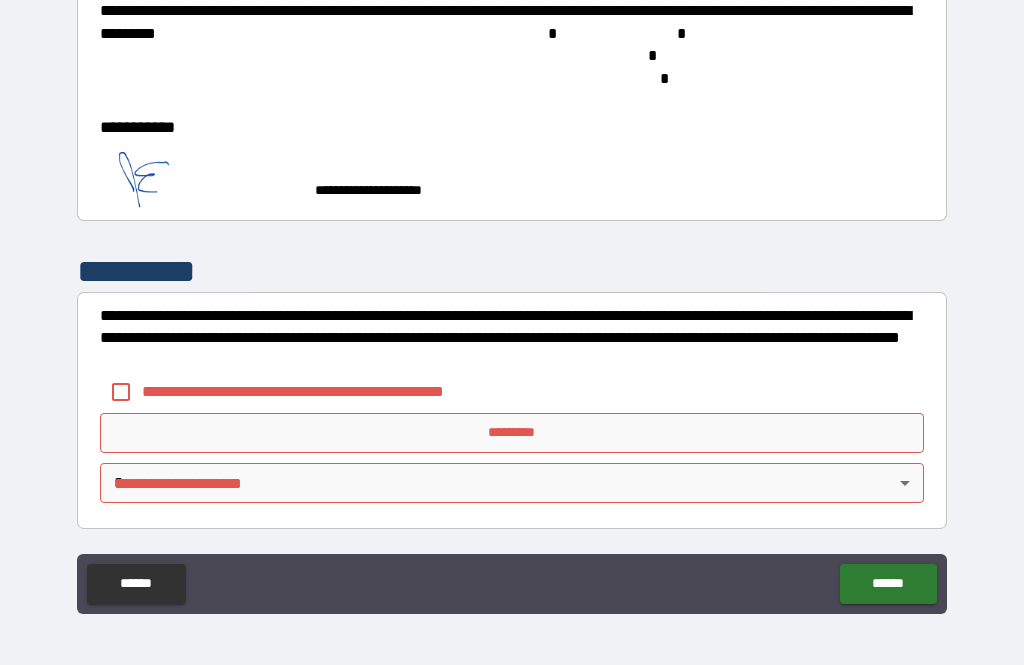 scroll, scrollTop: 5460, scrollLeft: 0, axis: vertical 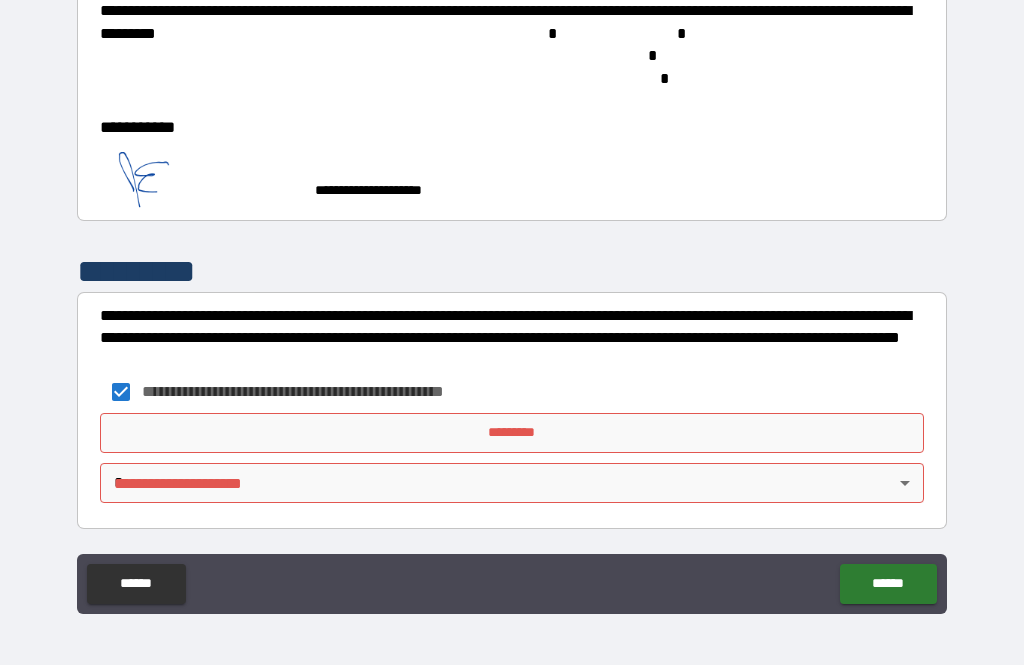 type on "*" 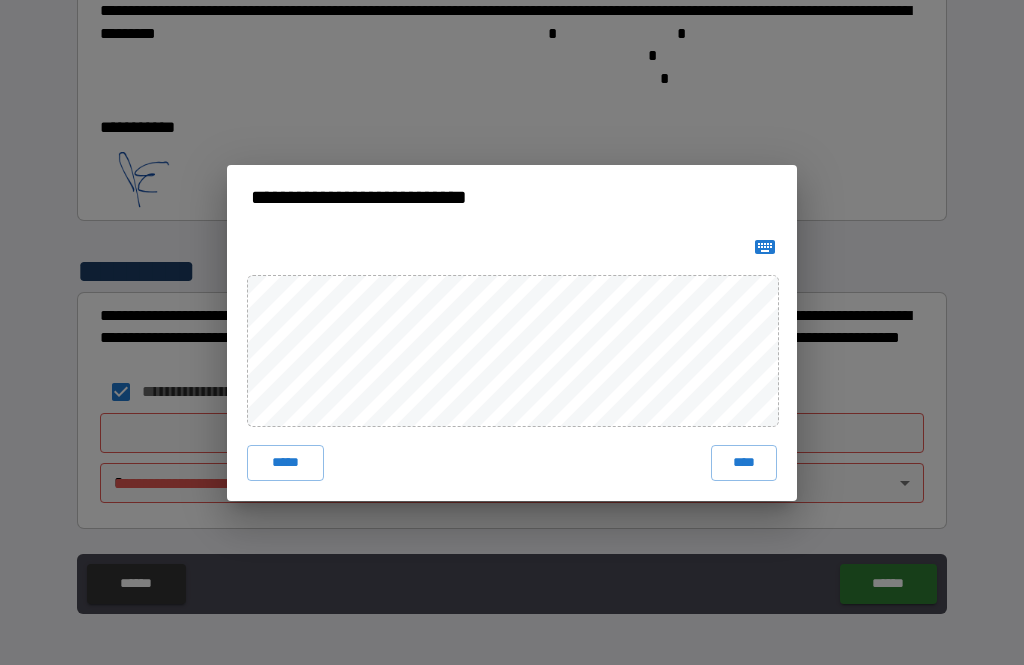 click on "****" at bounding box center (744, 463) 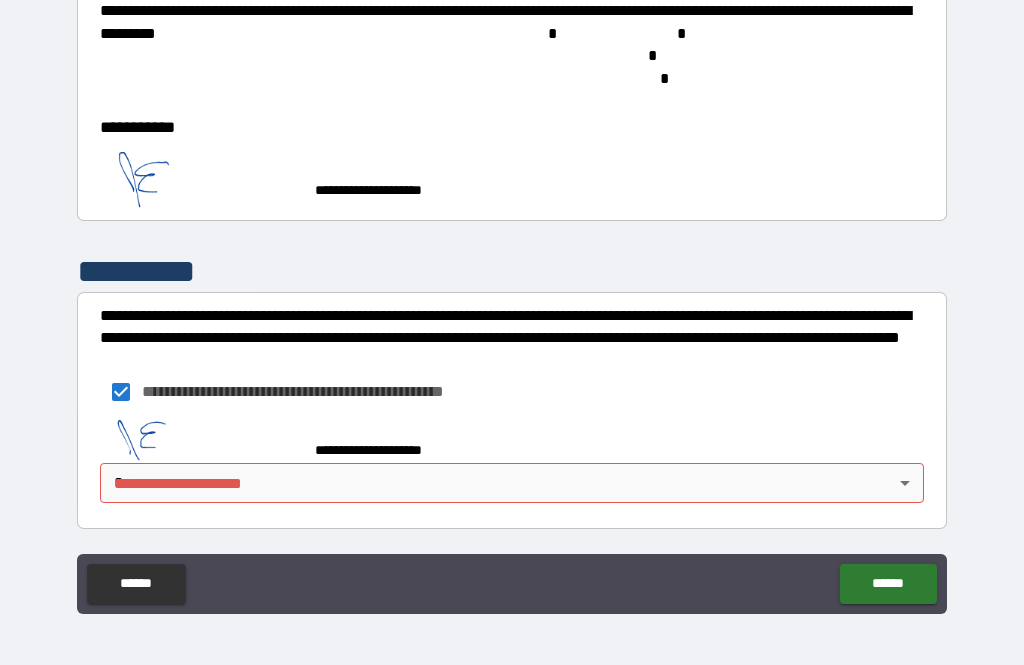 type on "*" 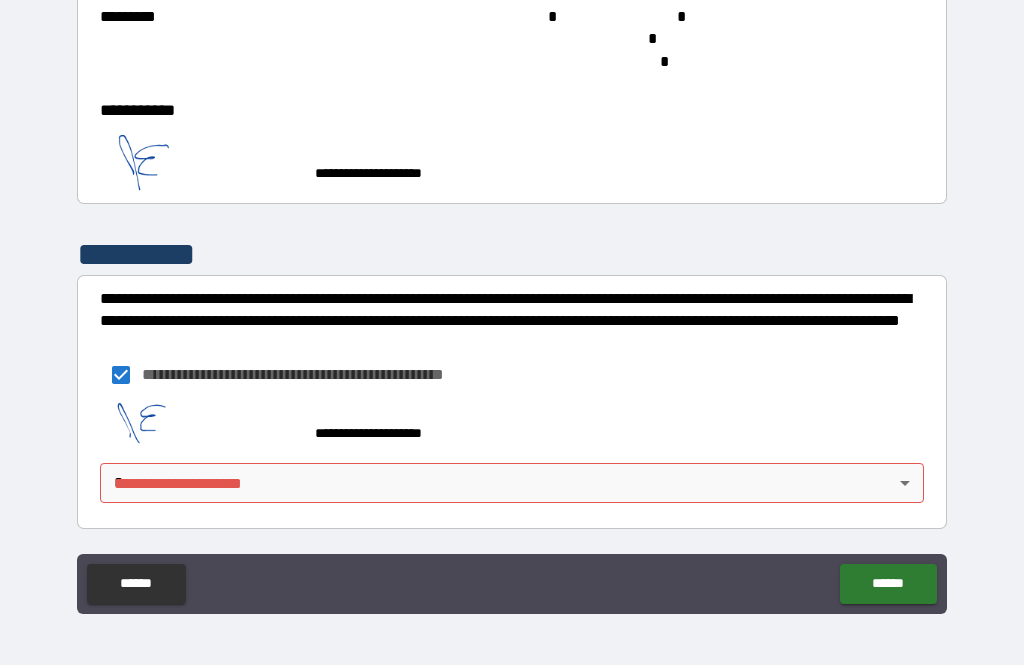 scroll, scrollTop: 5504, scrollLeft: 0, axis: vertical 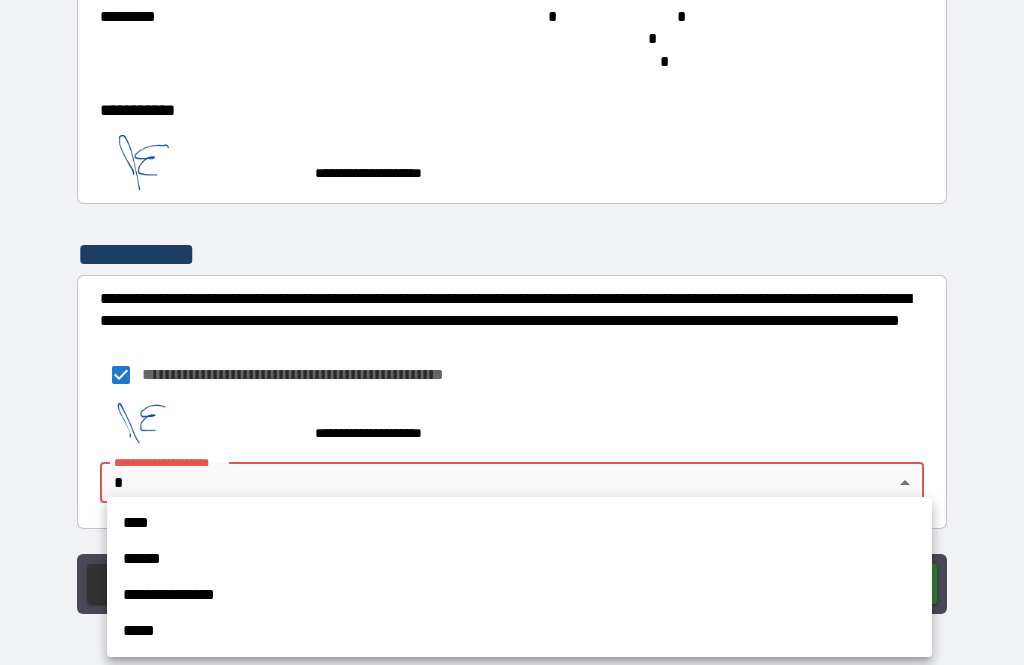 click on "****" at bounding box center [519, 523] 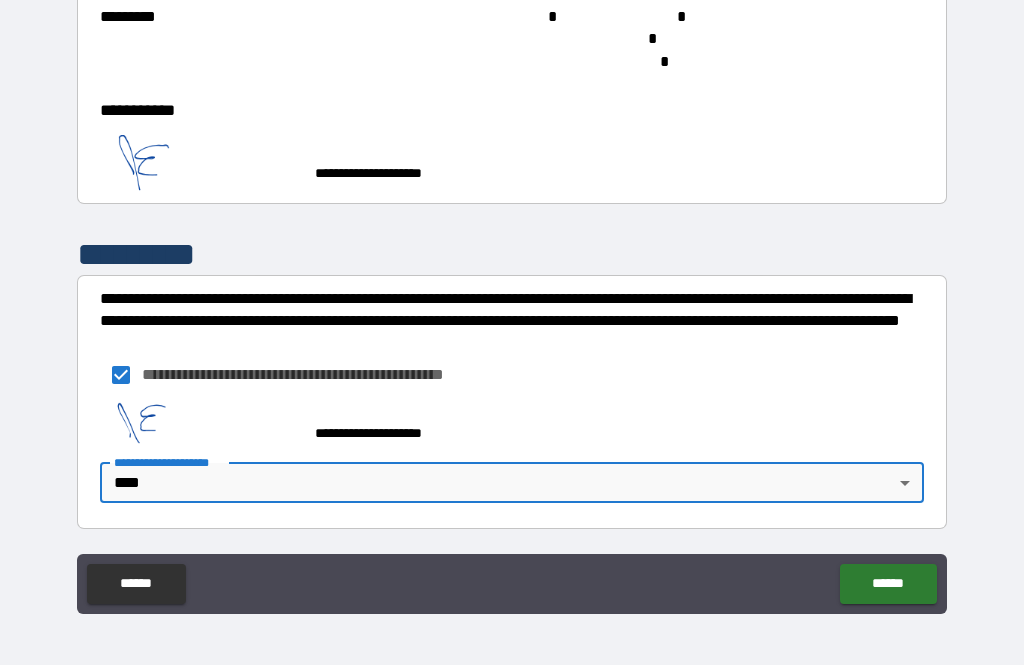 type on "*" 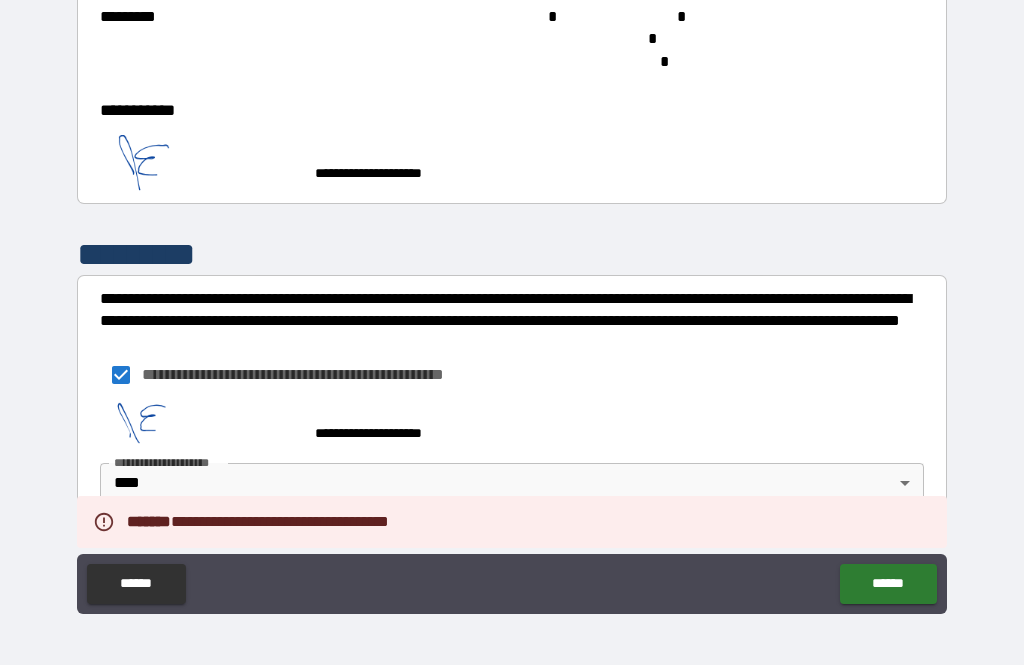 type on "*" 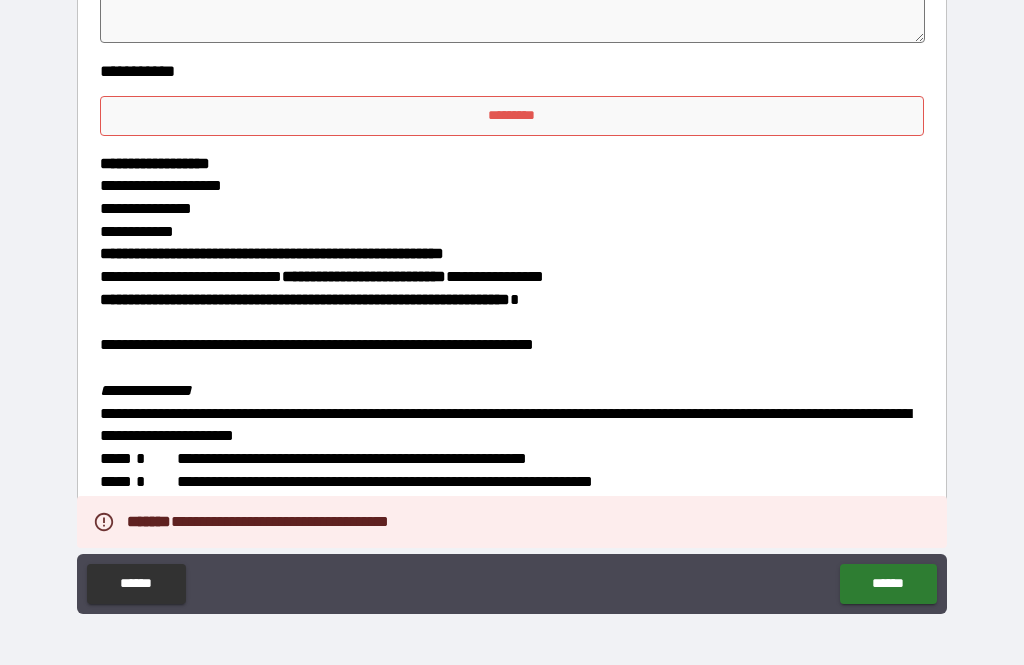 click on "**********" at bounding box center [512, 303] 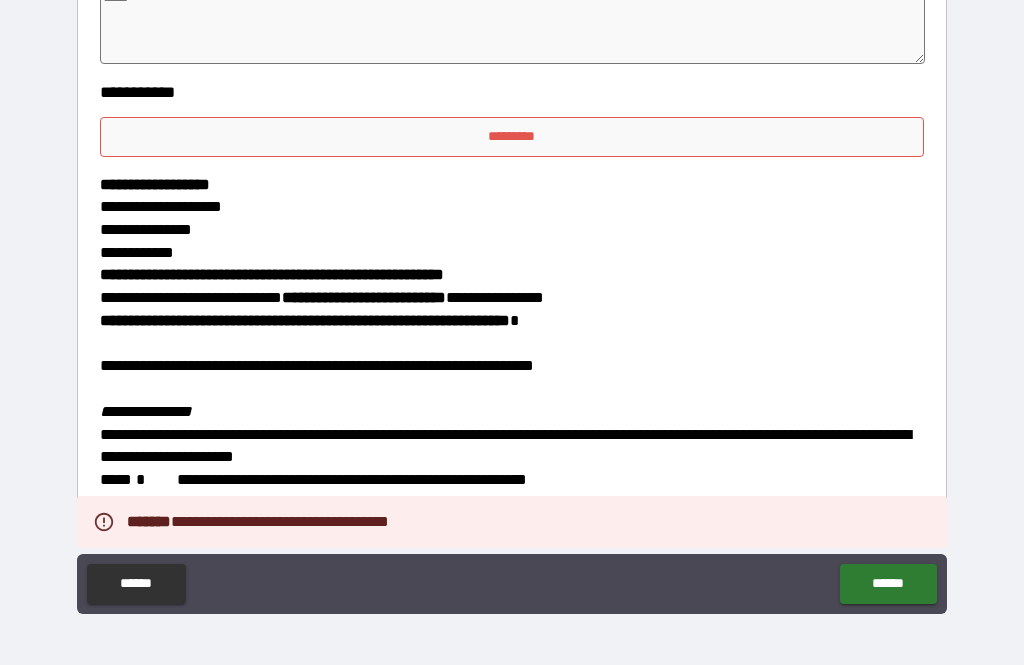scroll, scrollTop: 4861, scrollLeft: 0, axis: vertical 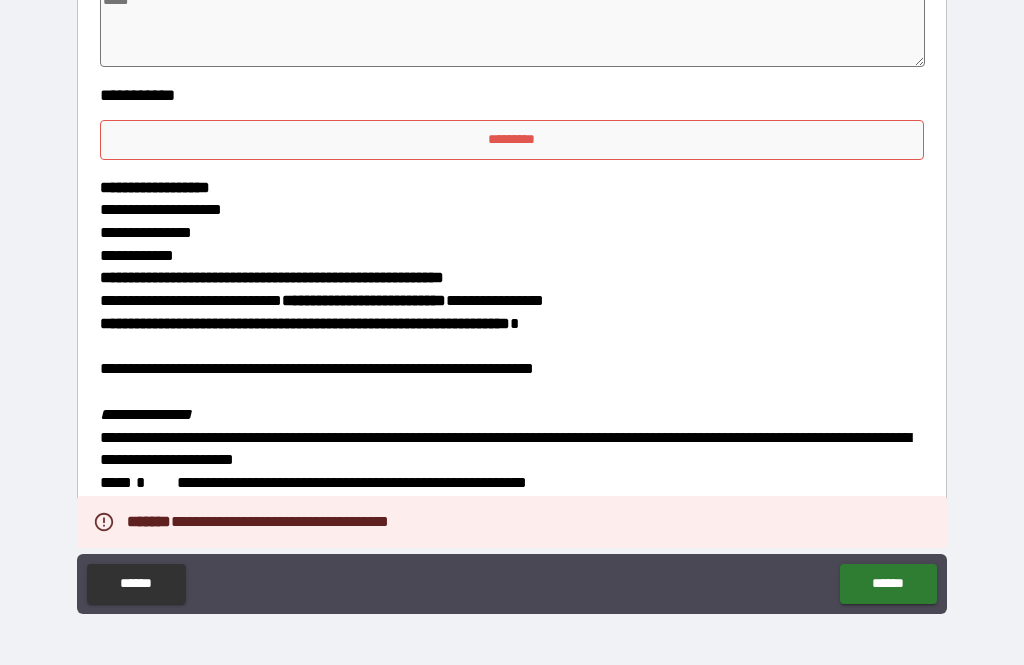 click on "*********" at bounding box center (512, 140) 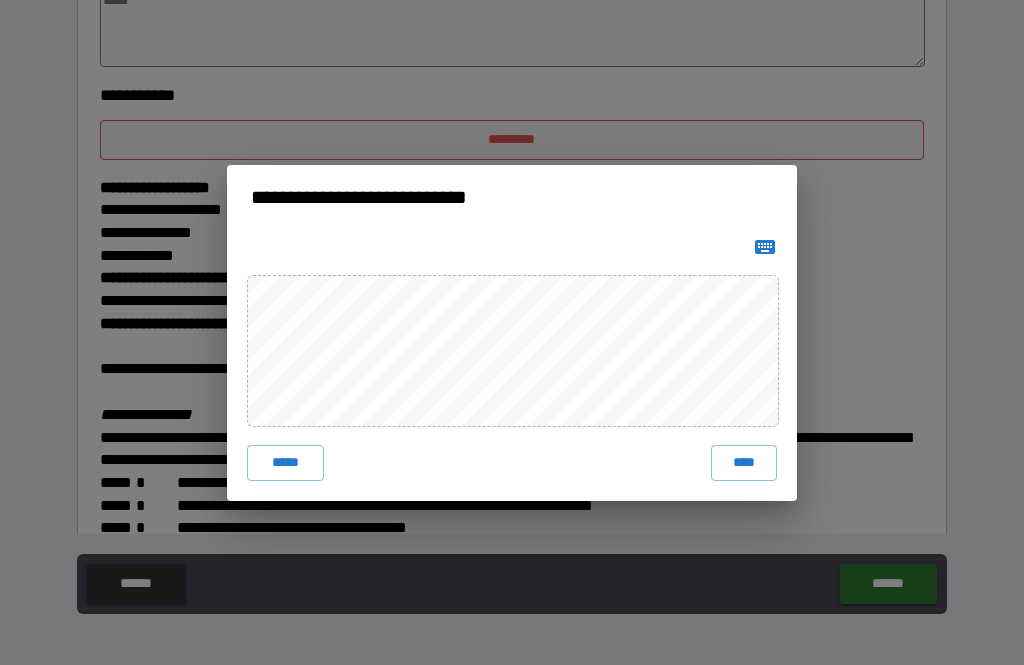 click on "****" at bounding box center [744, 463] 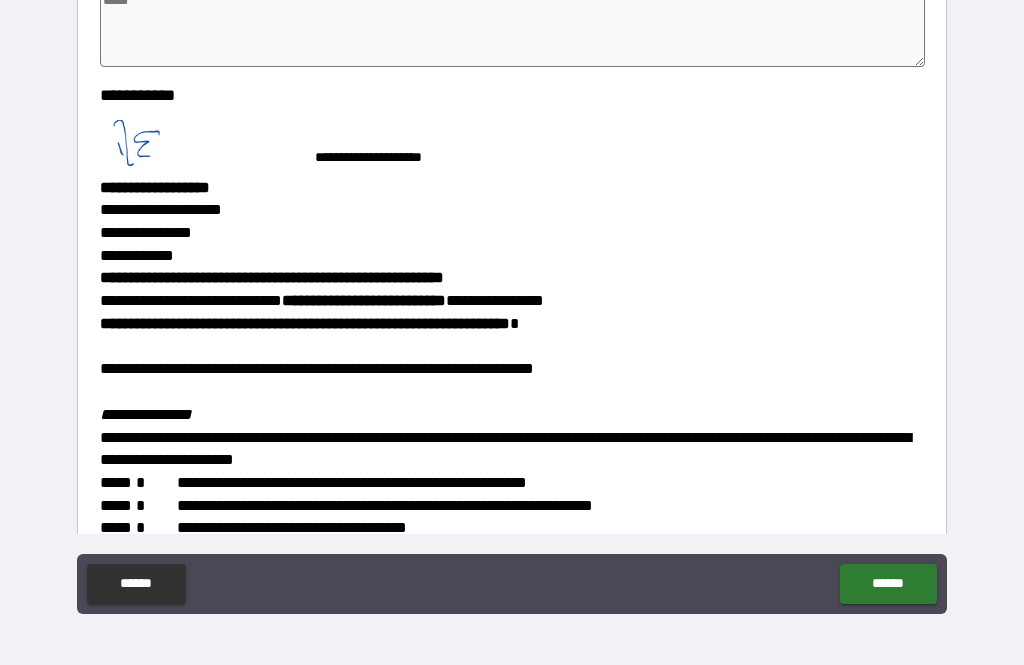 type on "*" 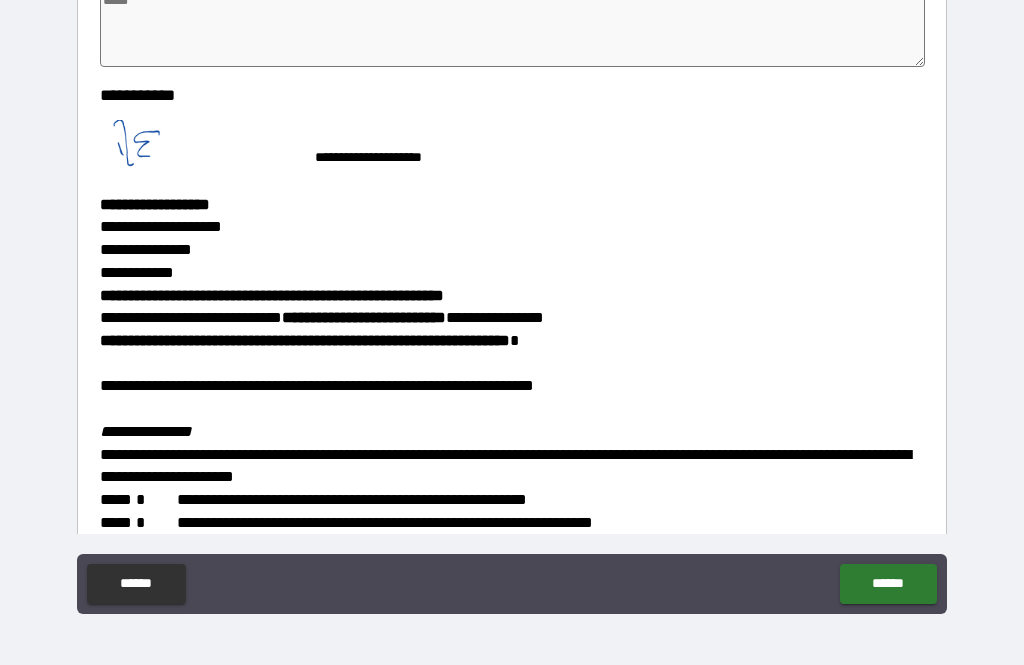 click on "******" at bounding box center (888, 584) 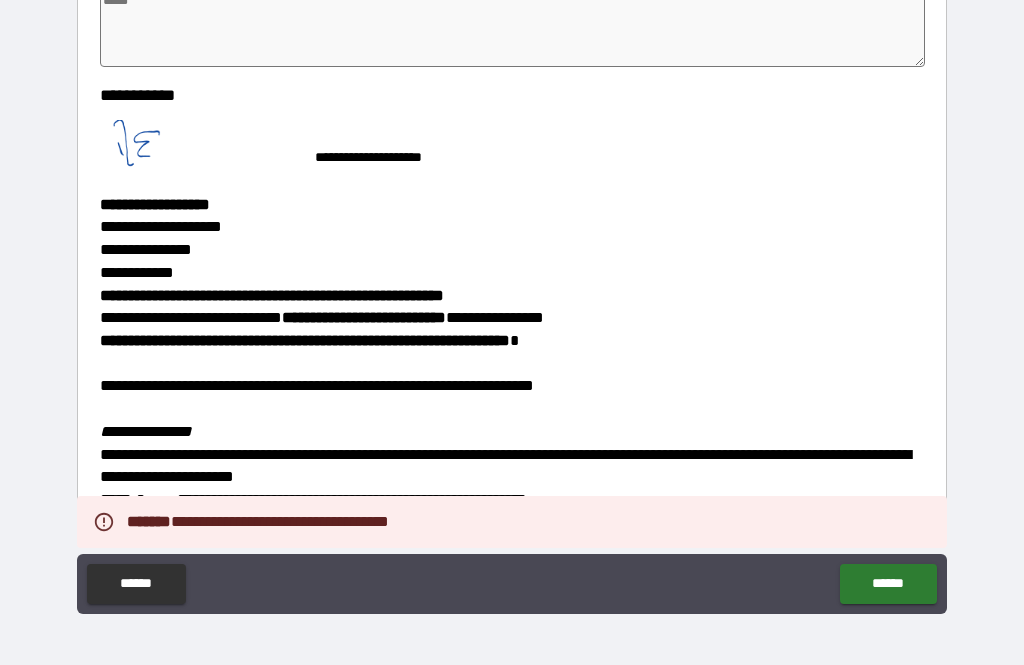 type on "*" 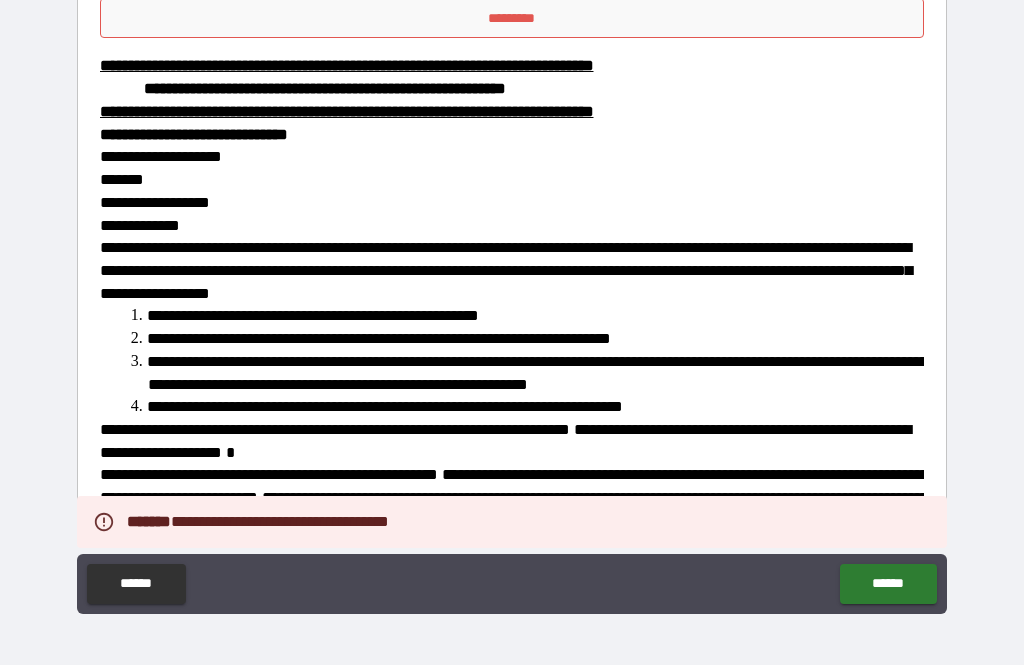 scroll, scrollTop: 3858, scrollLeft: 0, axis: vertical 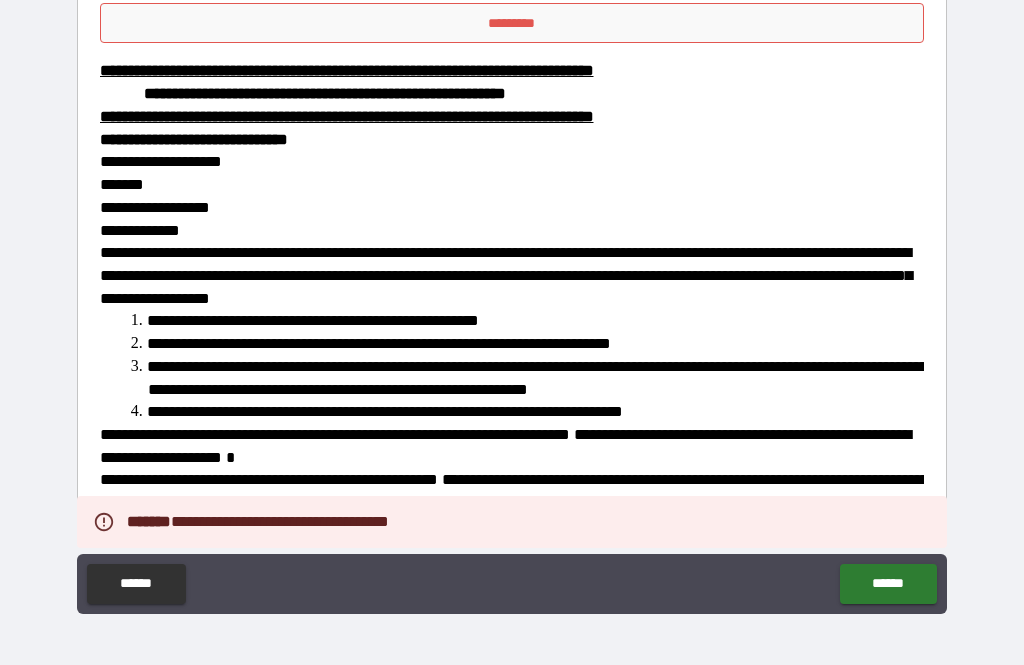 click on "*********" at bounding box center (512, 23) 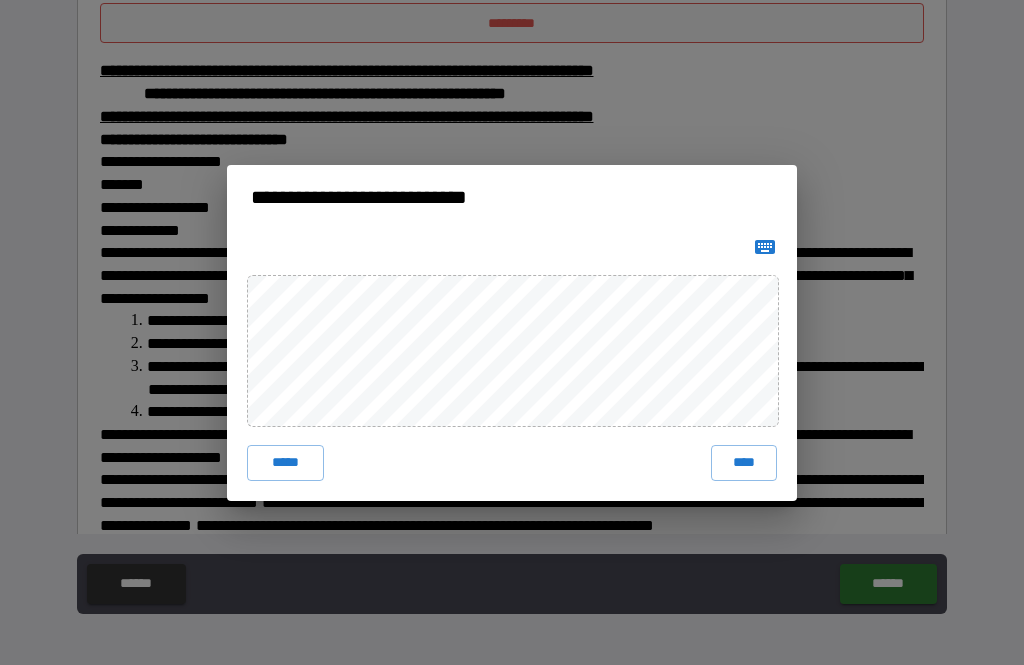 click on "****" at bounding box center [744, 463] 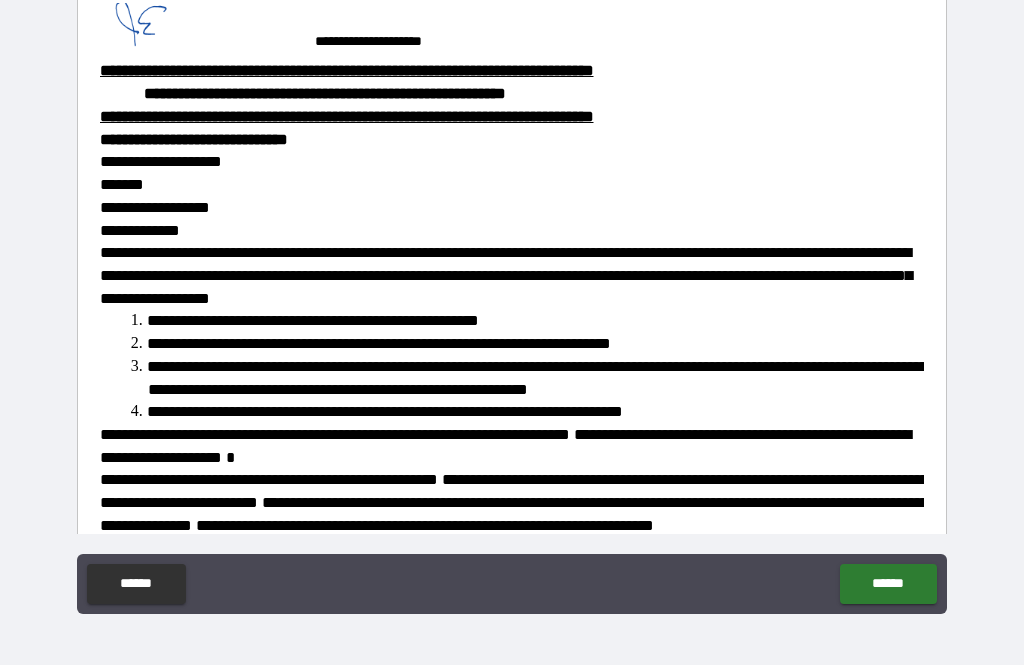 type on "*" 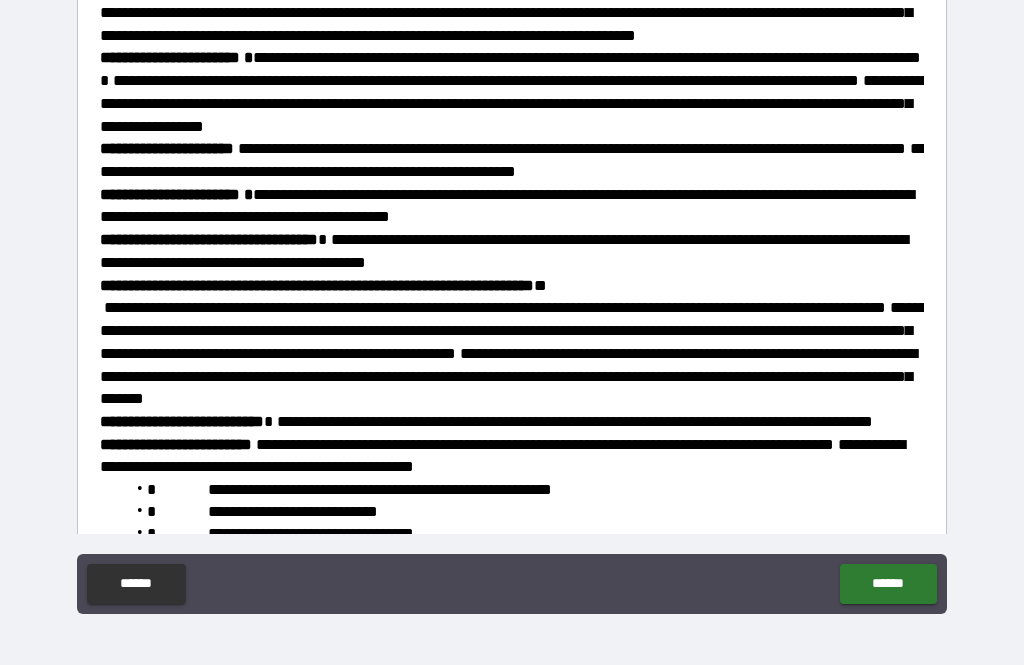 scroll, scrollTop: 1049, scrollLeft: 0, axis: vertical 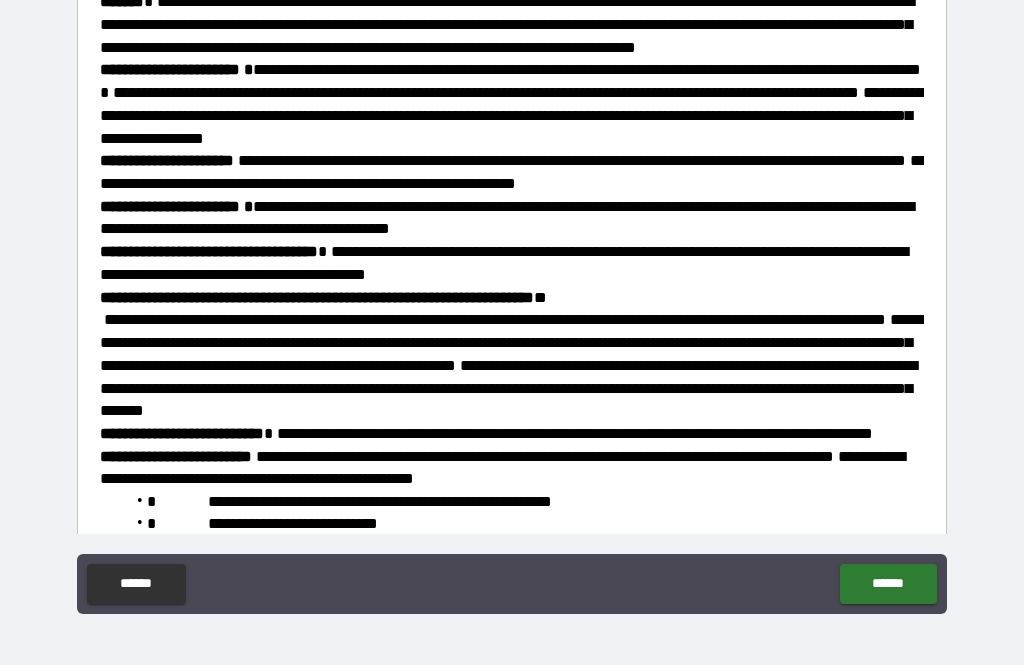 click on "******" at bounding box center [888, 584] 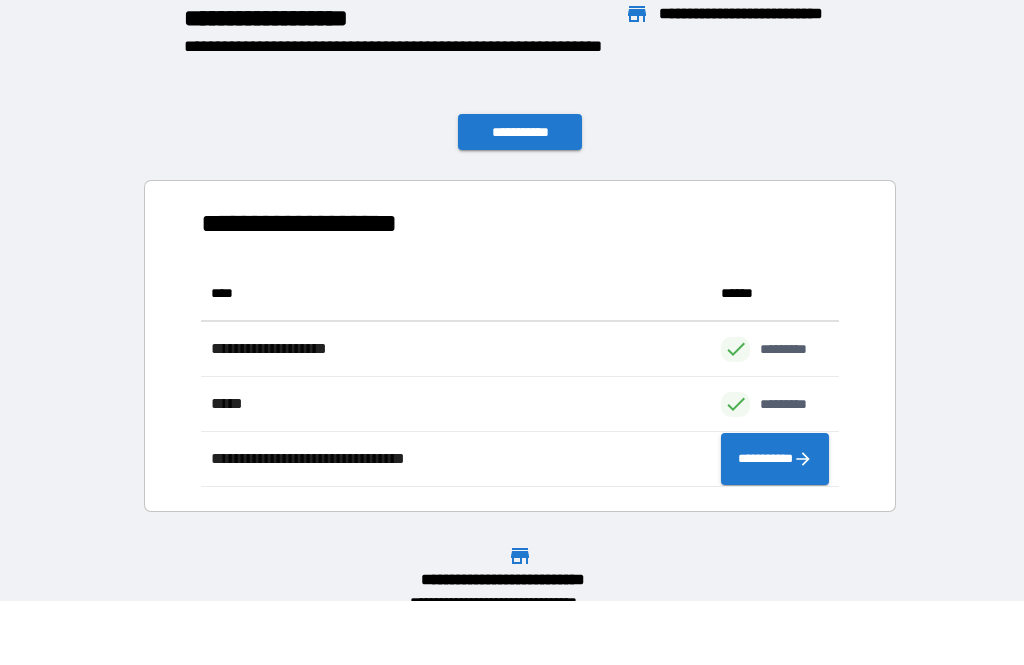 scroll, scrollTop: 221, scrollLeft: 638, axis: both 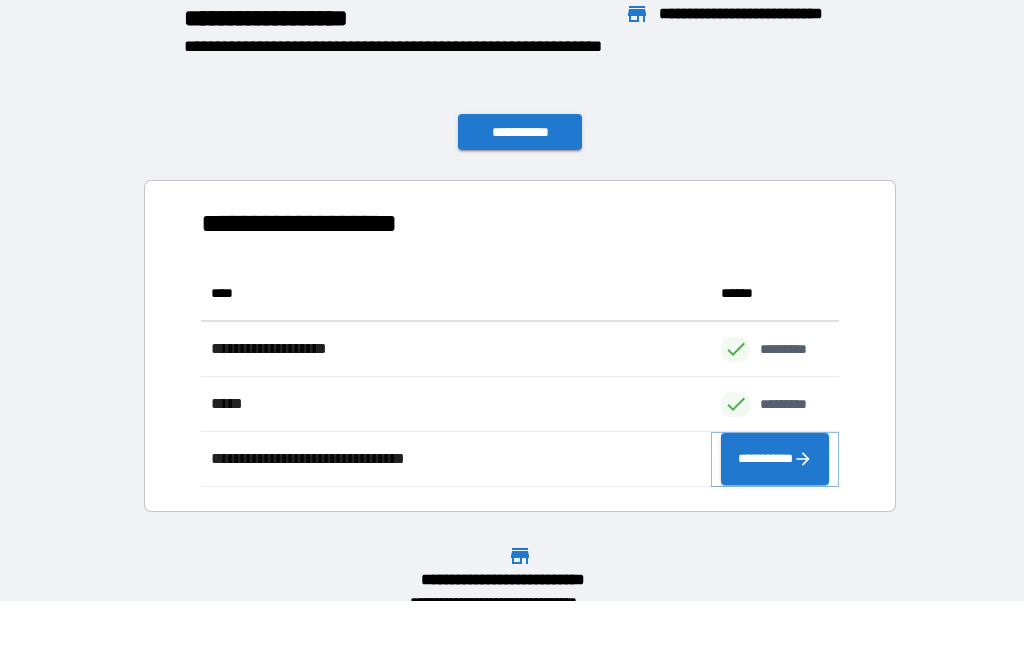 click on "**********" at bounding box center [775, 459] 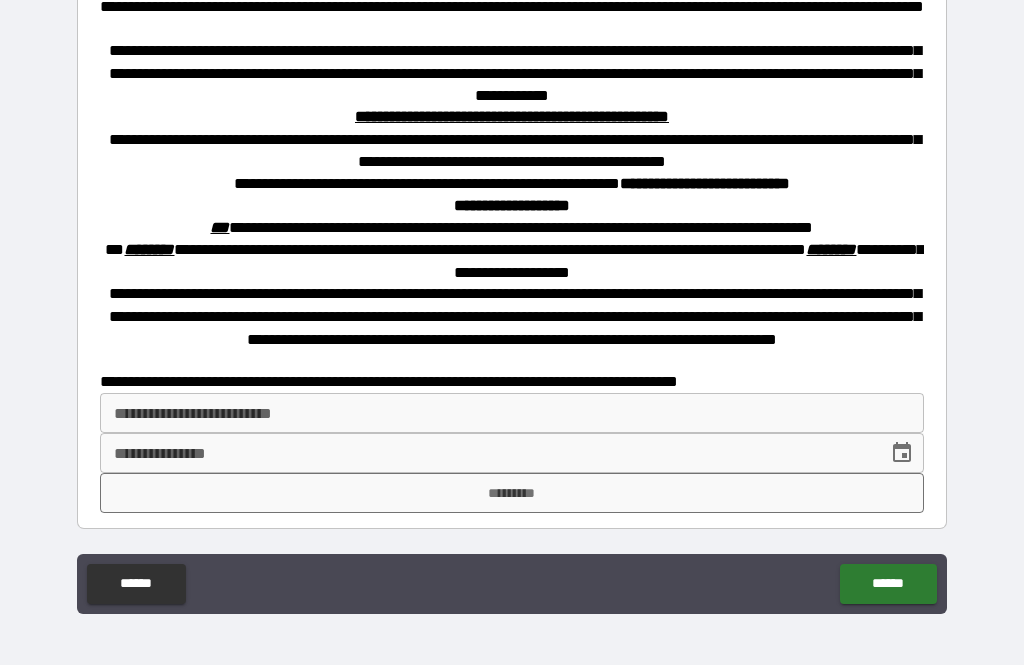 scroll, scrollTop: 597, scrollLeft: 0, axis: vertical 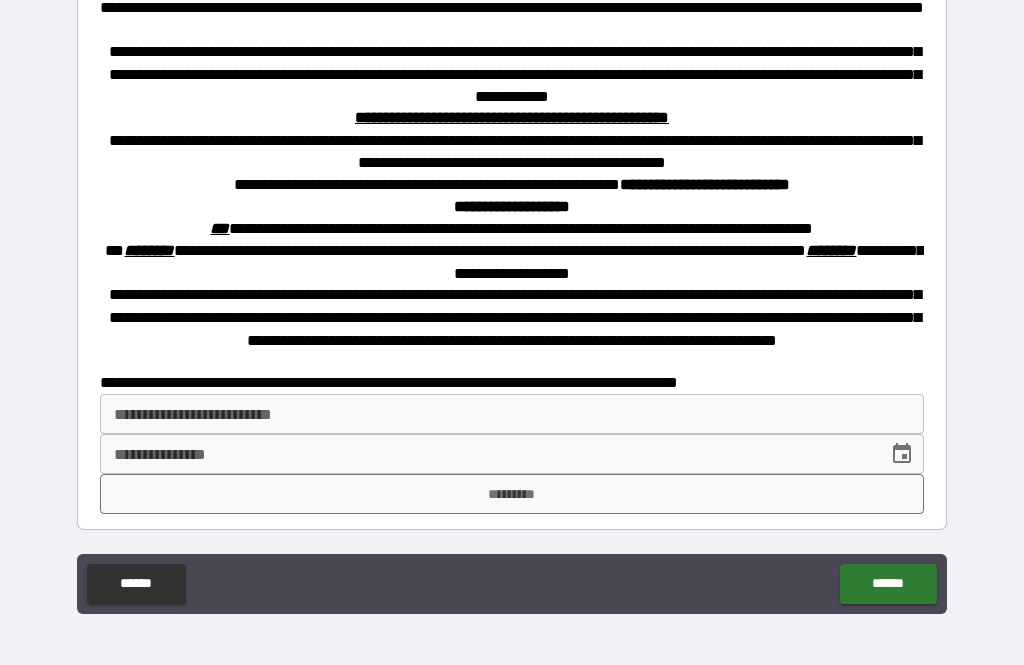 click on "**********" at bounding box center [512, 414] 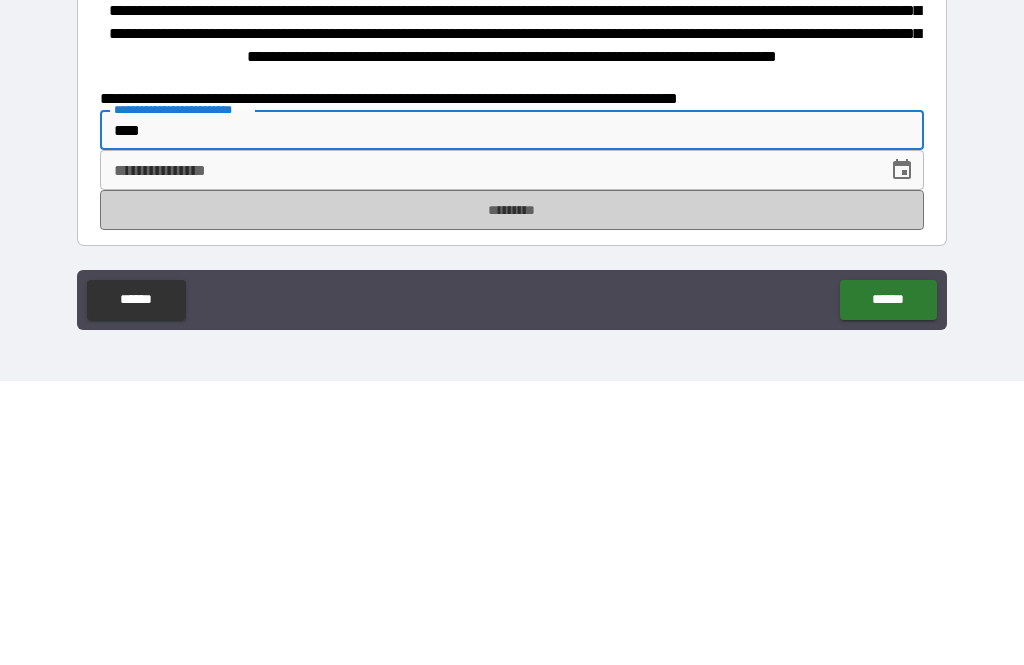 type on "****" 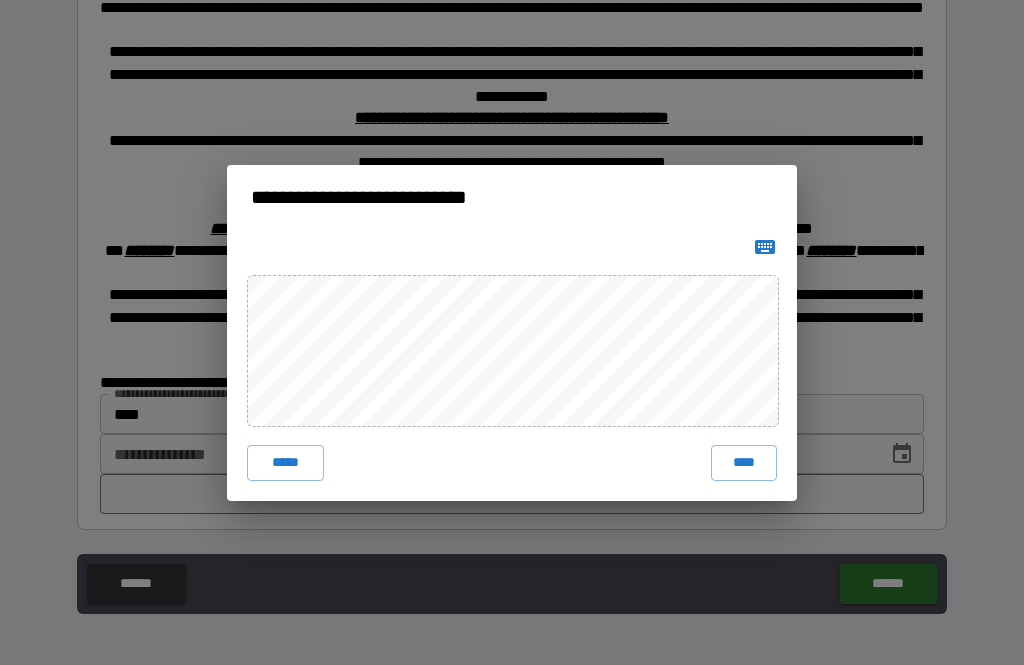 click on "****" at bounding box center (744, 463) 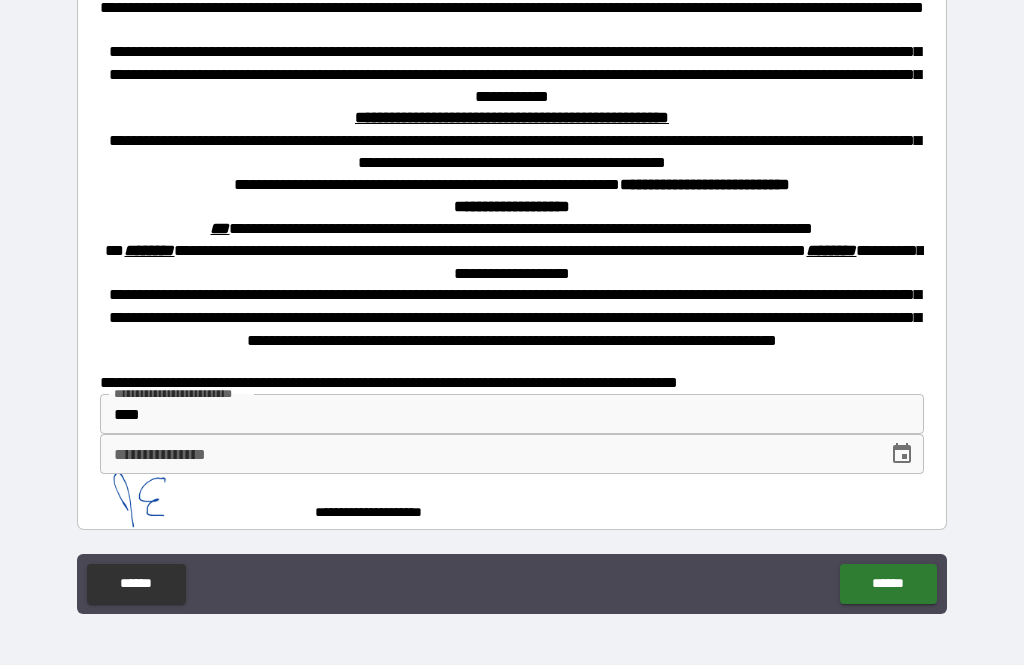 scroll, scrollTop: 587, scrollLeft: 0, axis: vertical 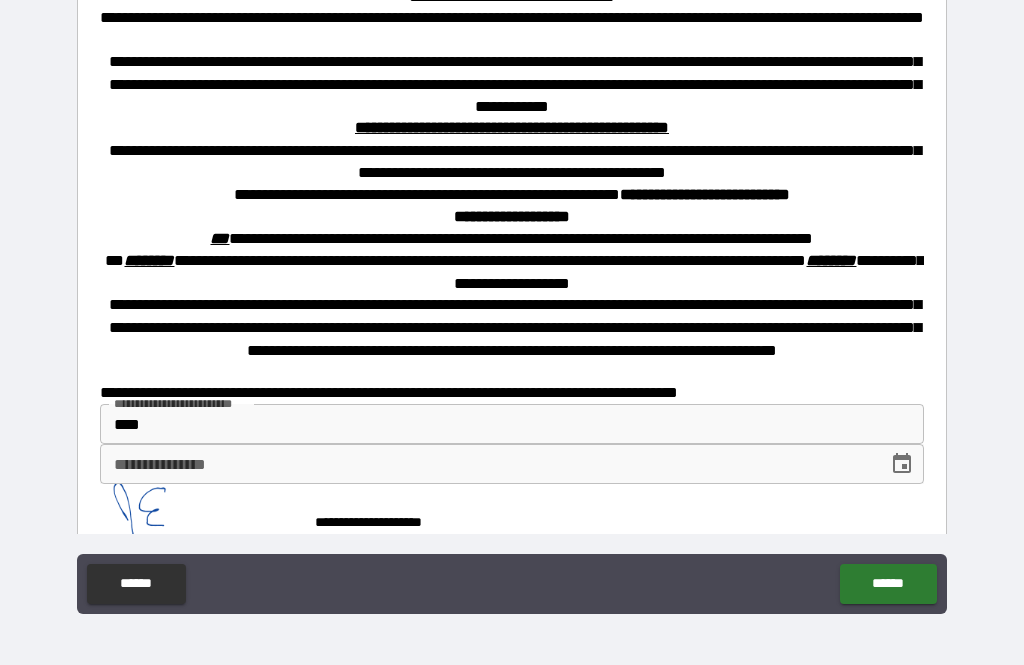 click on "******" 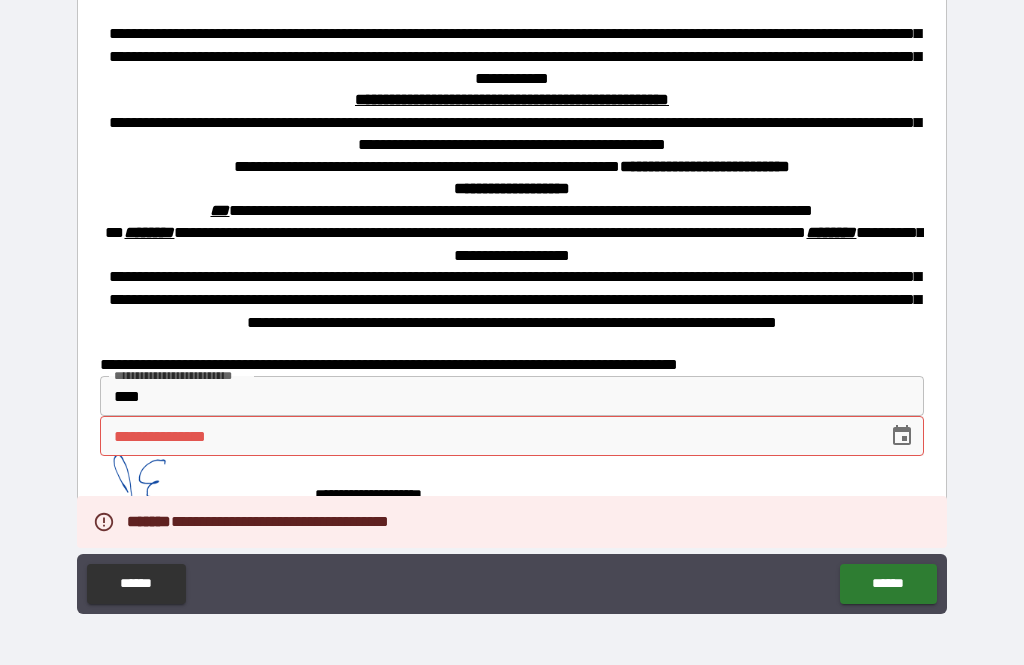 scroll, scrollTop: 614, scrollLeft: 0, axis: vertical 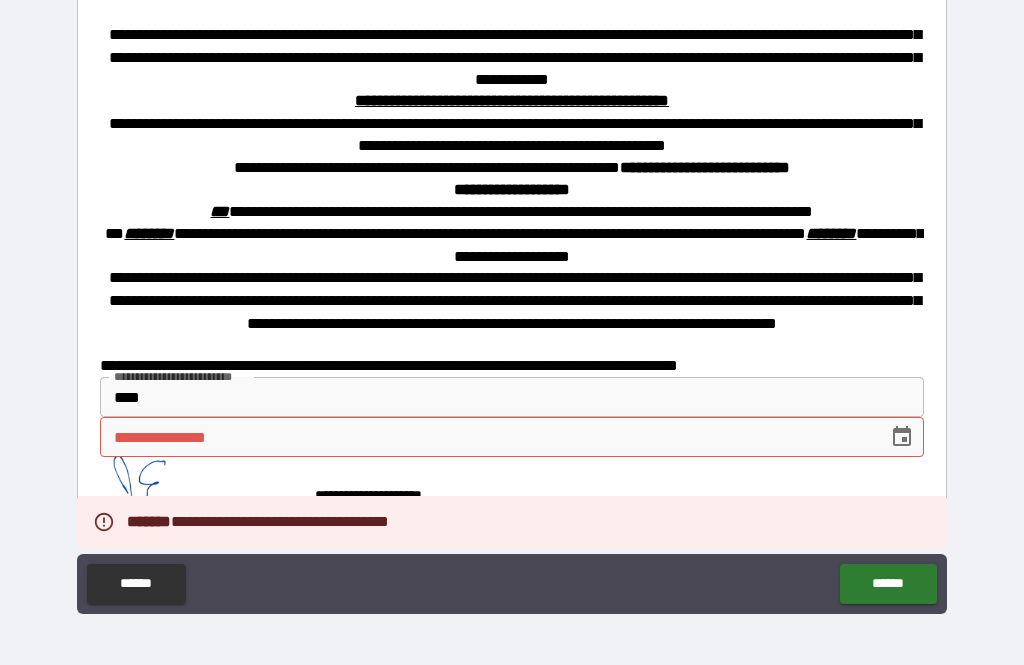 click 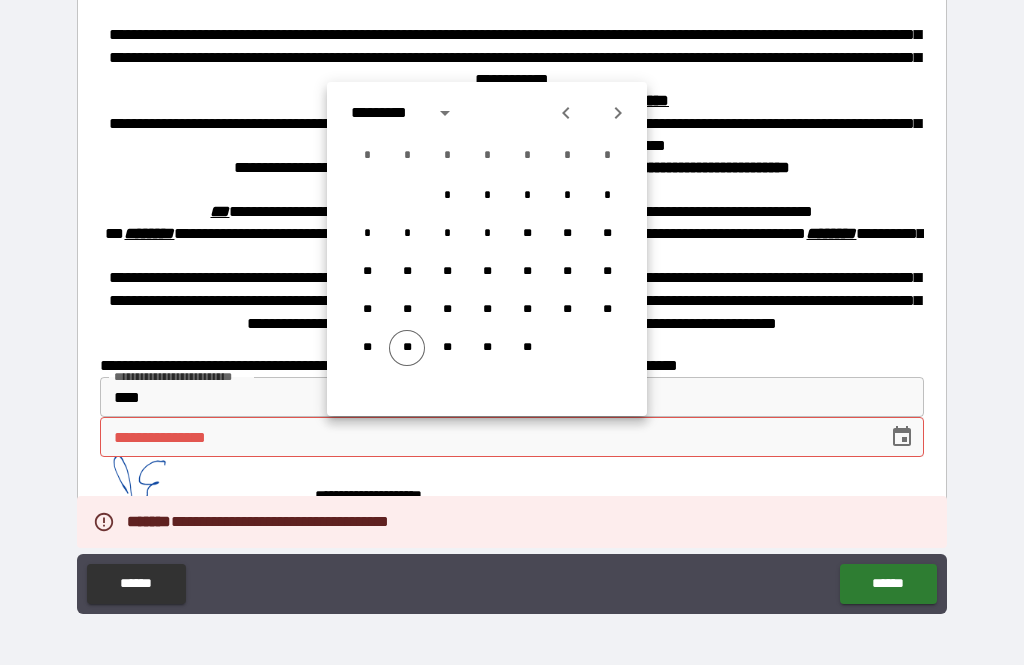 click on "**" at bounding box center (407, 348) 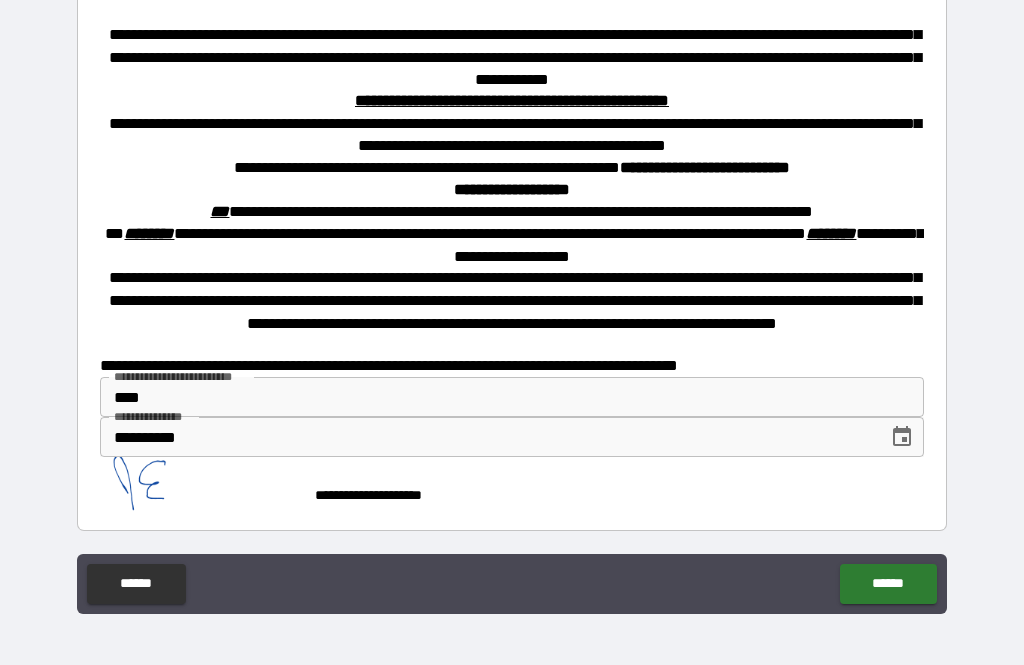 click on "******" at bounding box center (888, 584) 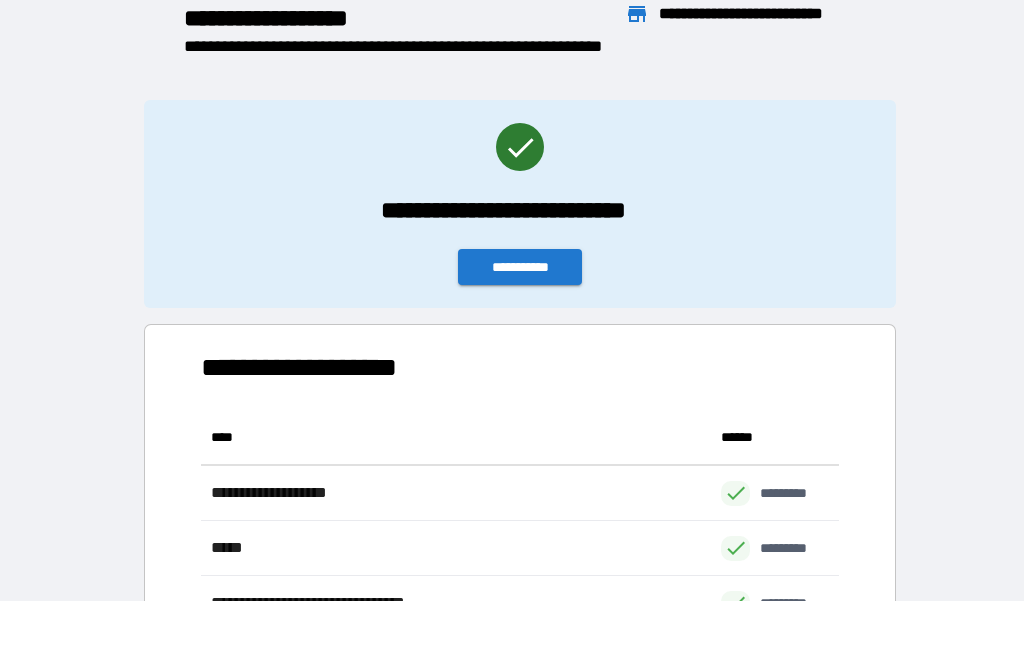 scroll, scrollTop: 221, scrollLeft: 638, axis: both 